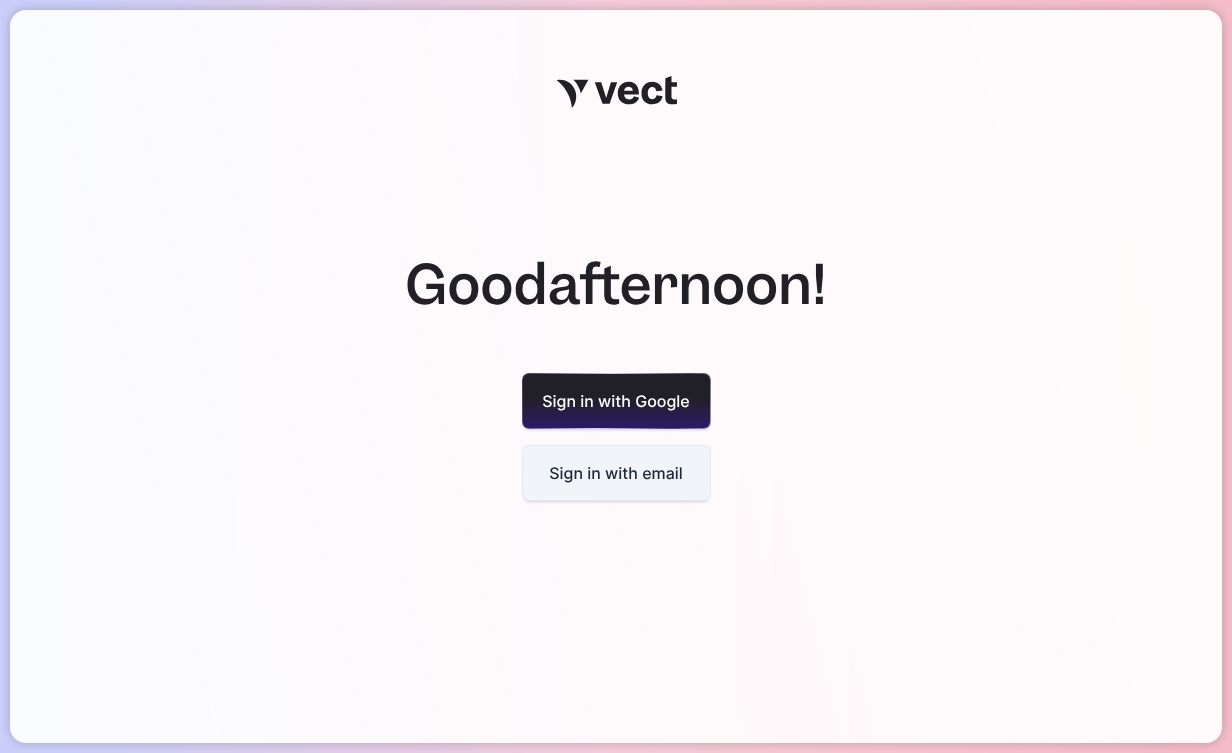 scroll, scrollTop: 0, scrollLeft: 0, axis: both 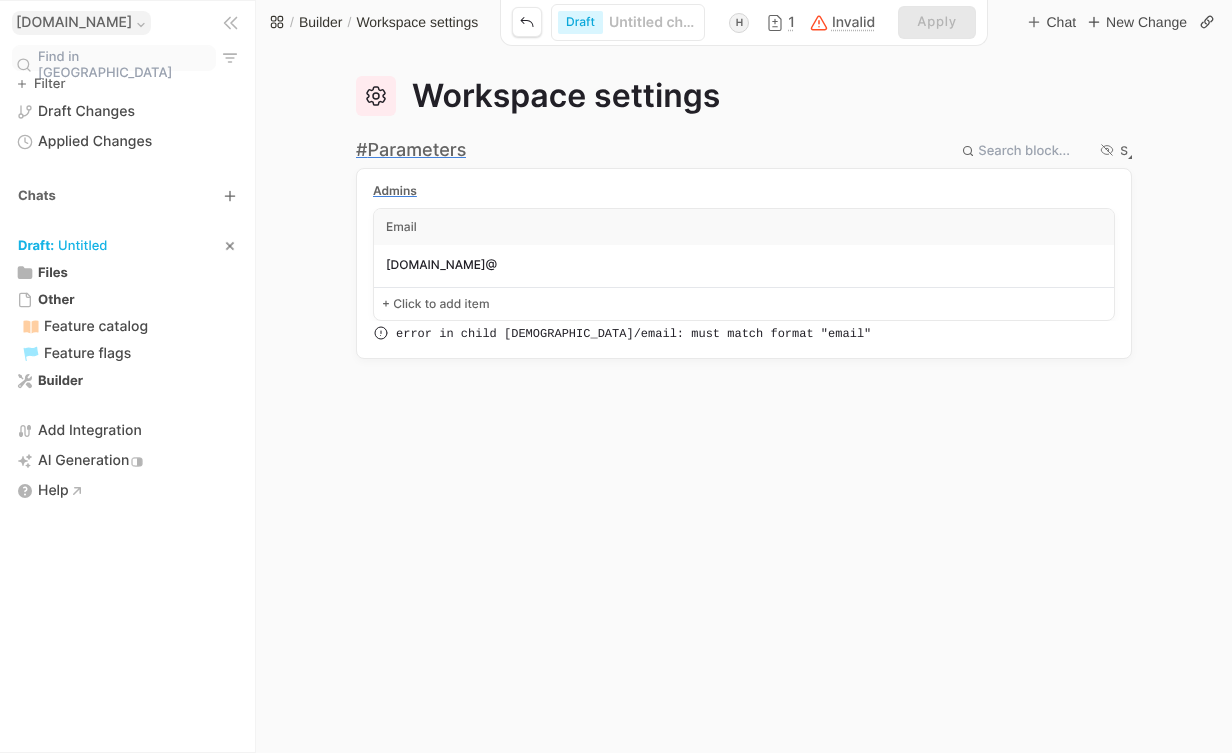 click on "[DOMAIN_NAME]" at bounding box center (74, 23) 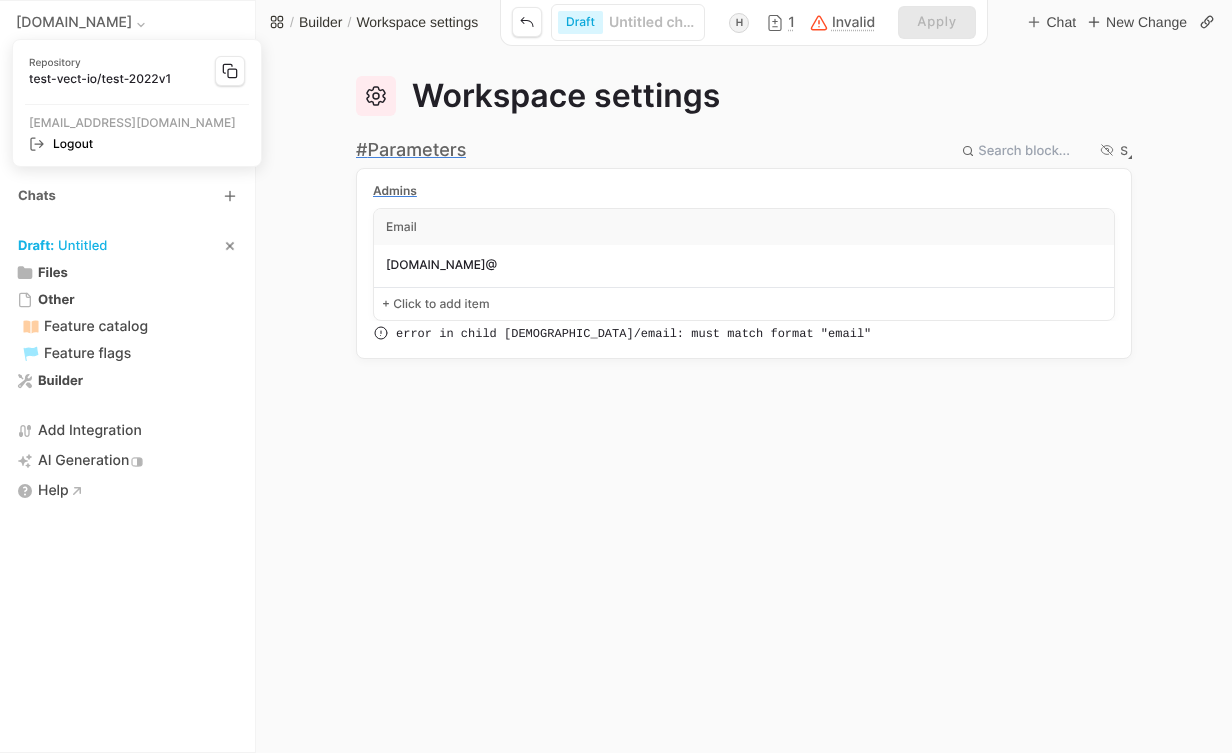 click on "Workspace settings" at bounding box center [566, 96] 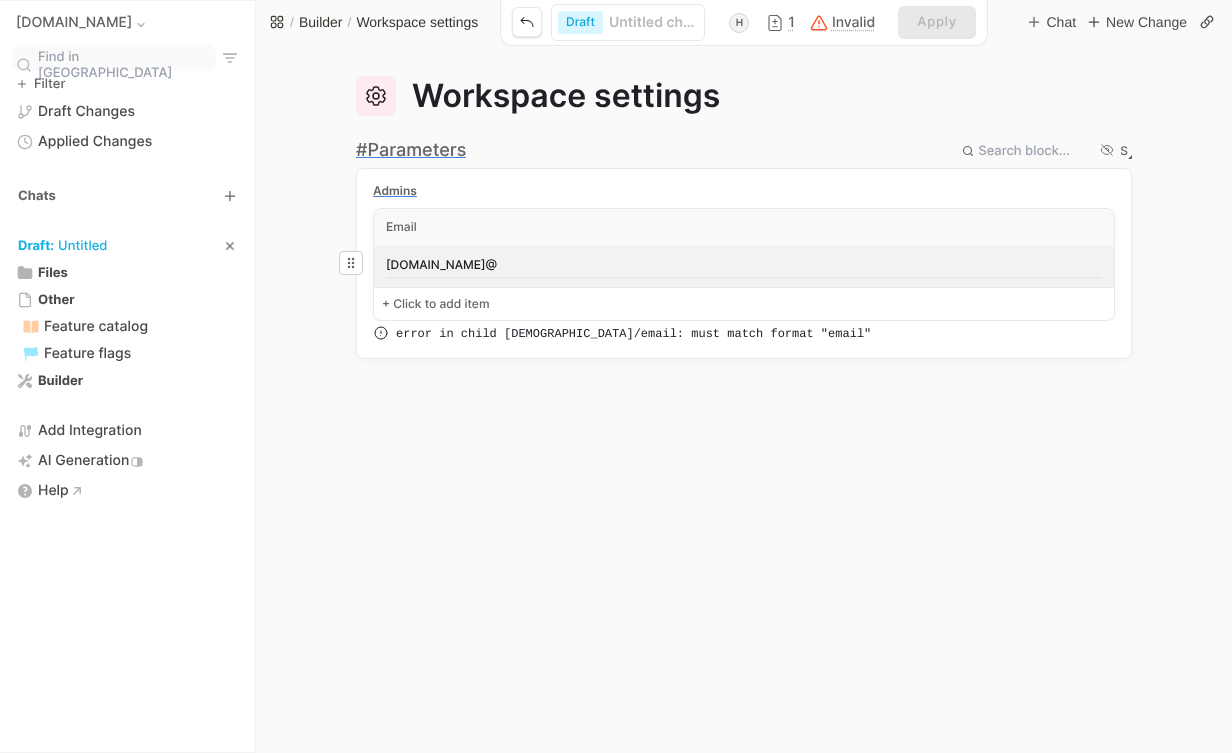 click on "tessa.green@" at bounding box center (744, 266) 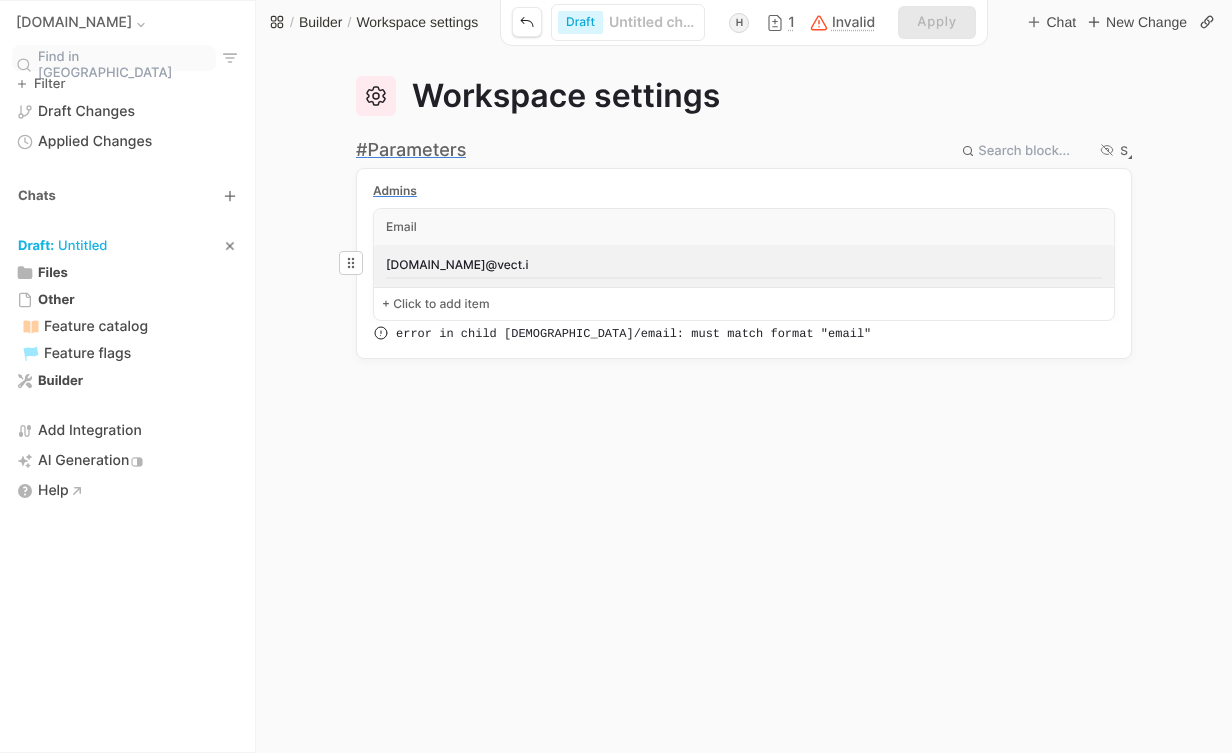 type on "tessa.green@vect.io" 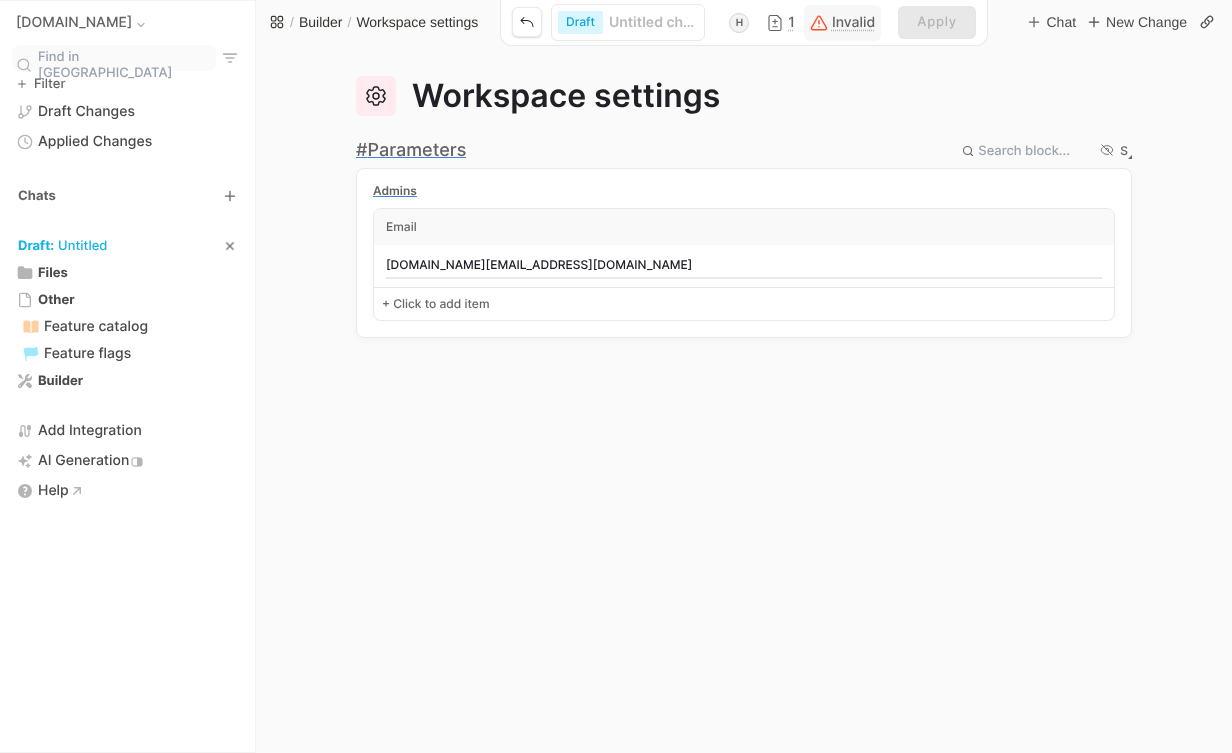 type on "[DOMAIN_NAME][EMAIL_ADDRESS][DOMAIN_NAME]" 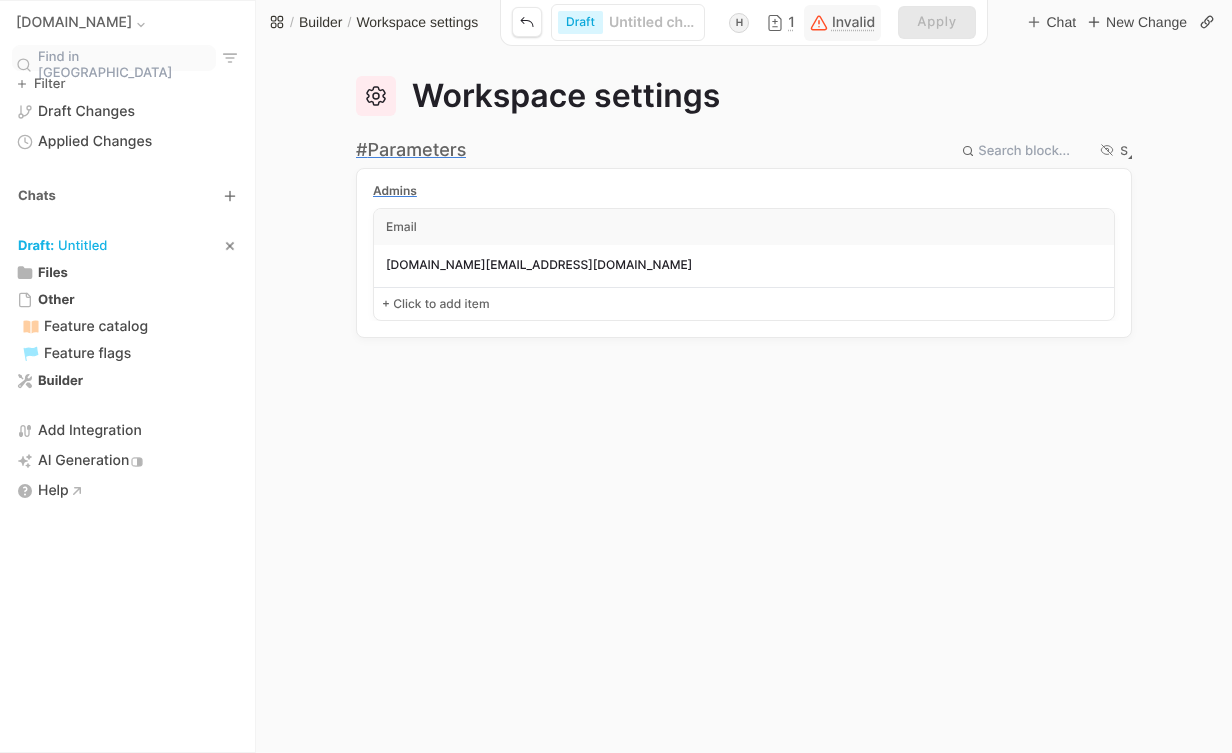 click 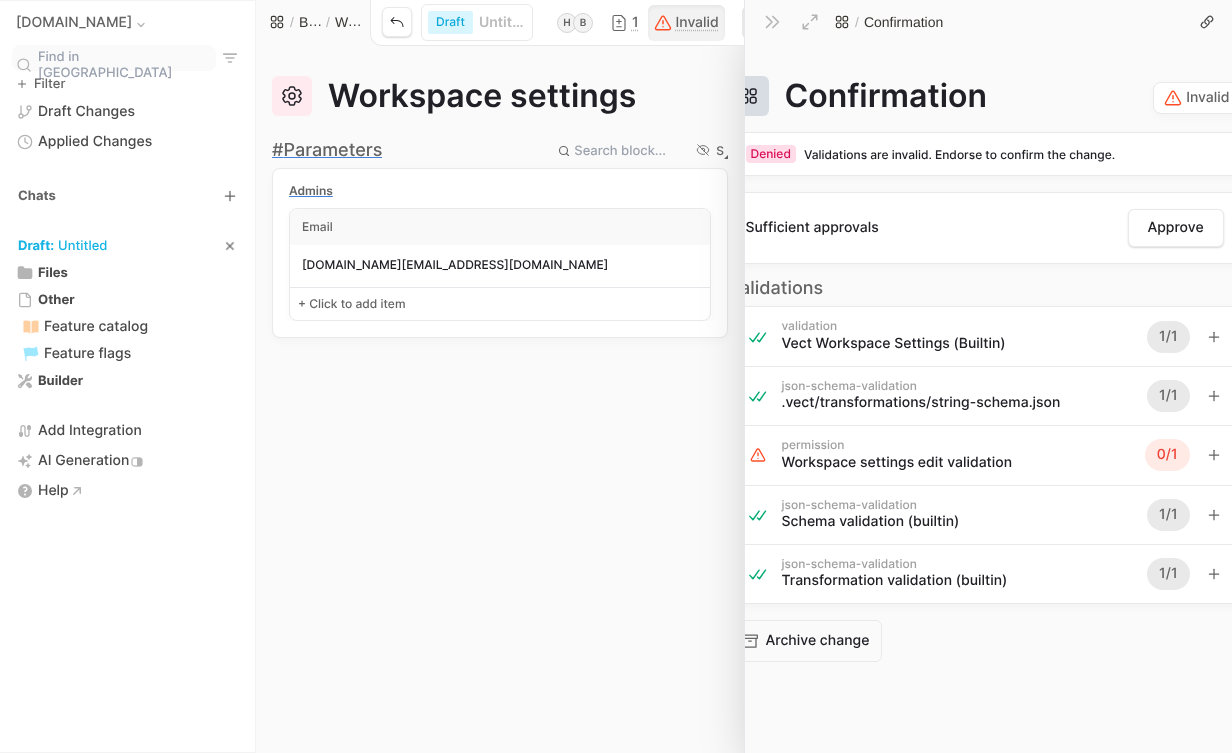scroll, scrollTop: 0, scrollLeft: 68, axis: horizontal 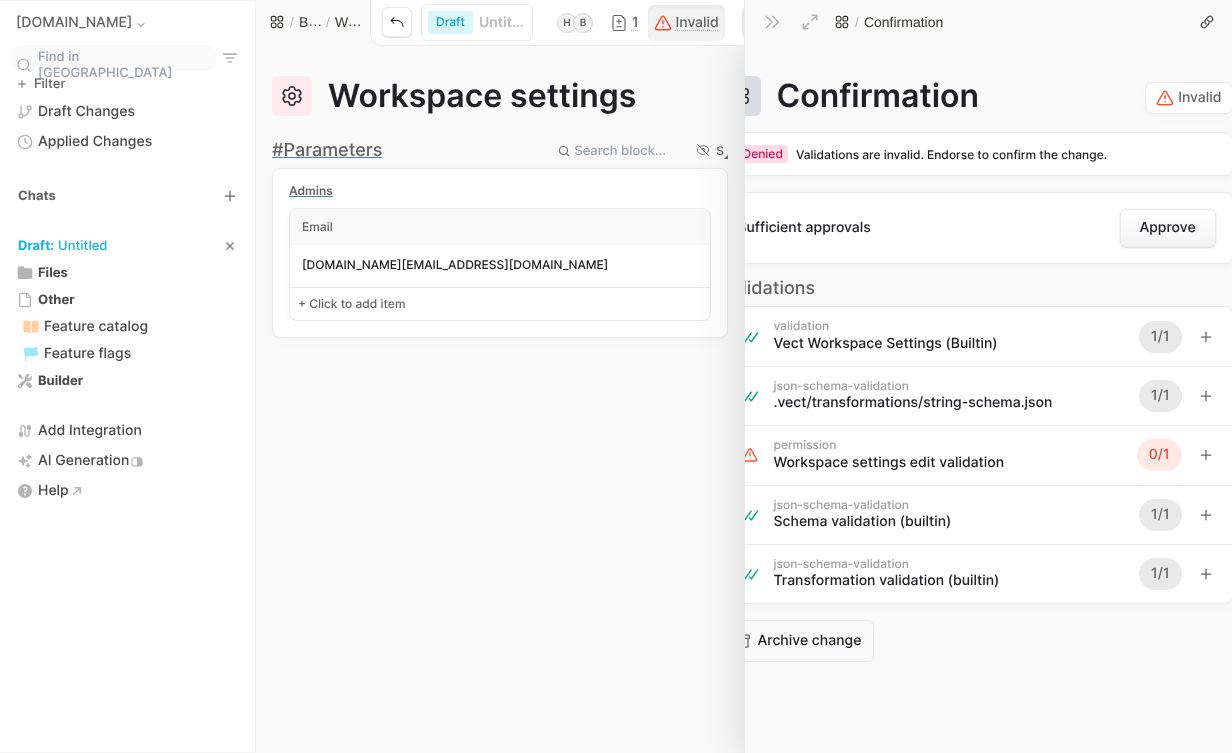 click on "Approve" at bounding box center (1168, 228) 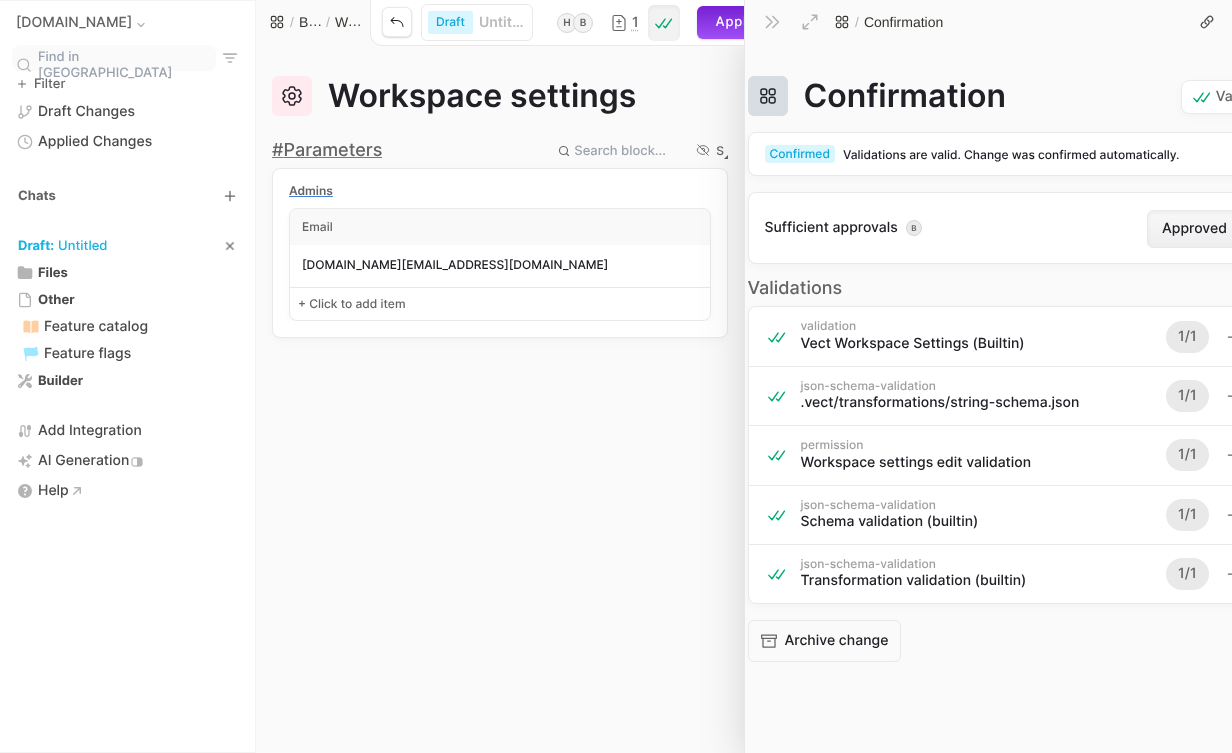 scroll, scrollTop: 0, scrollLeft: 37, axis: horizontal 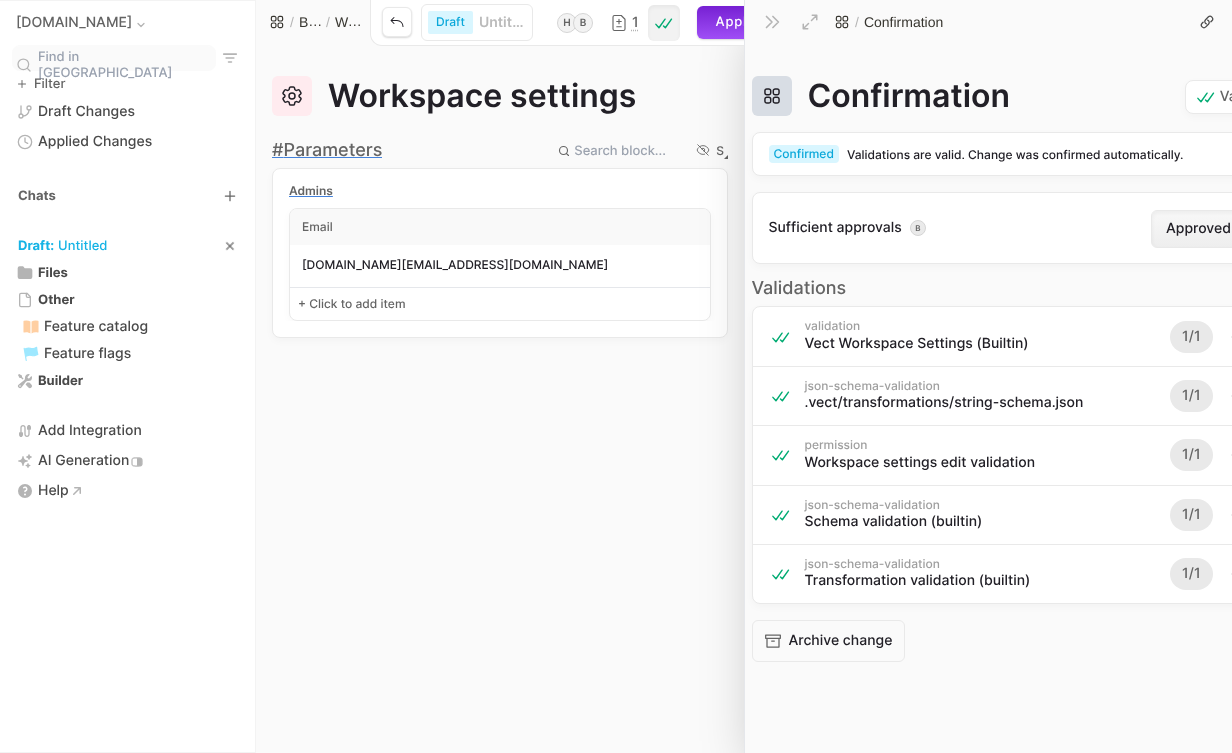 click on "Approved" at bounding box center (1199, 229) 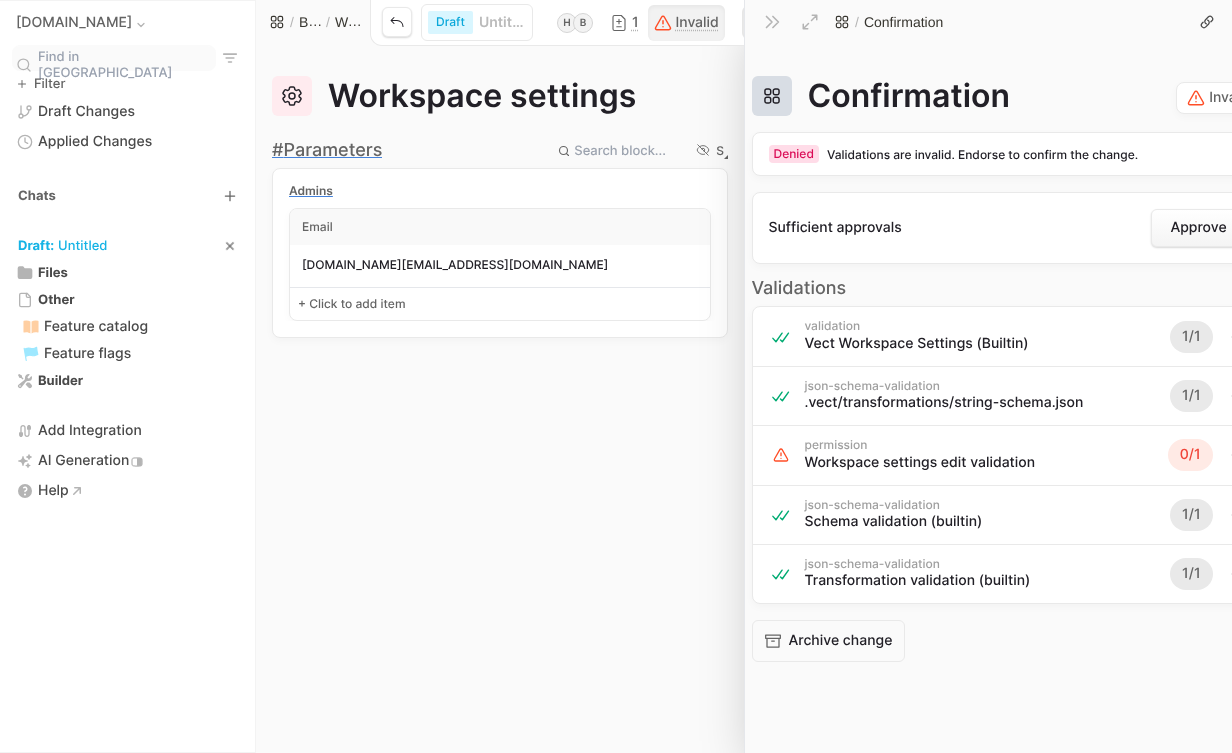 click on "Approve" at bounding box center [1199, 228] 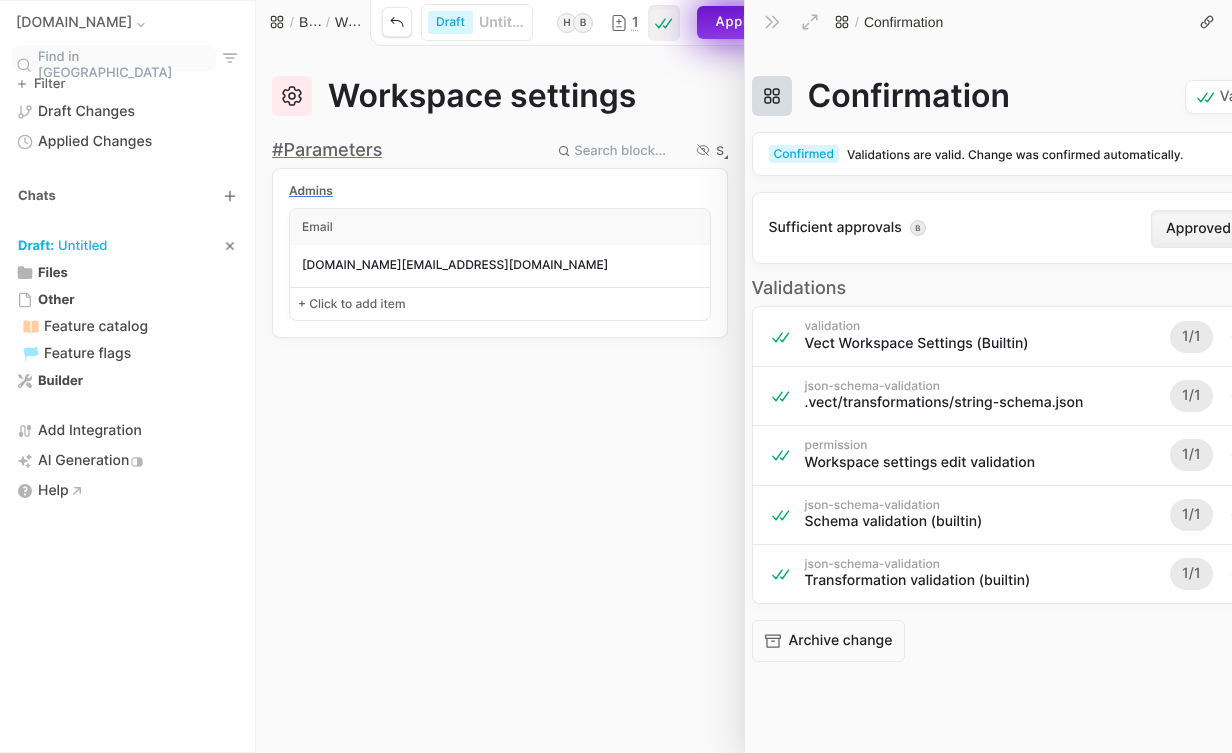 click on "Apply" at bounding box center (736, 22) 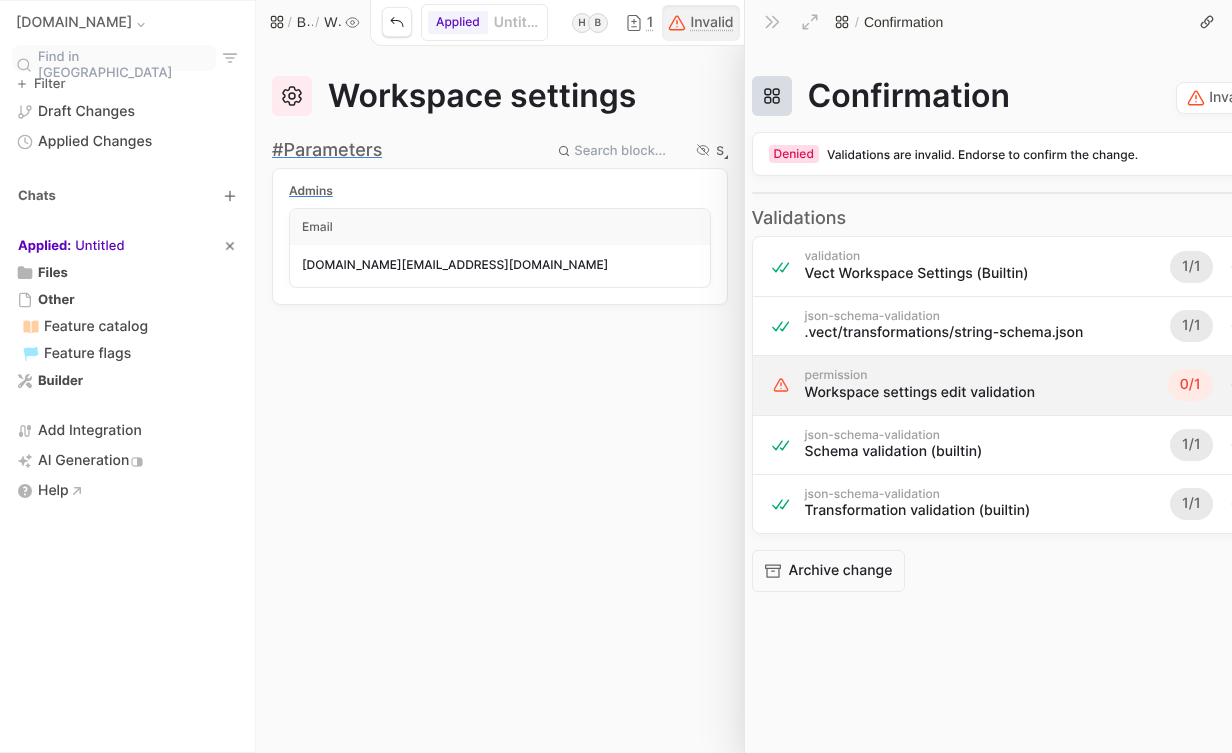 click on "permission Workspace settings edit validation 0 / 1" at bounding box center [1008, 384] 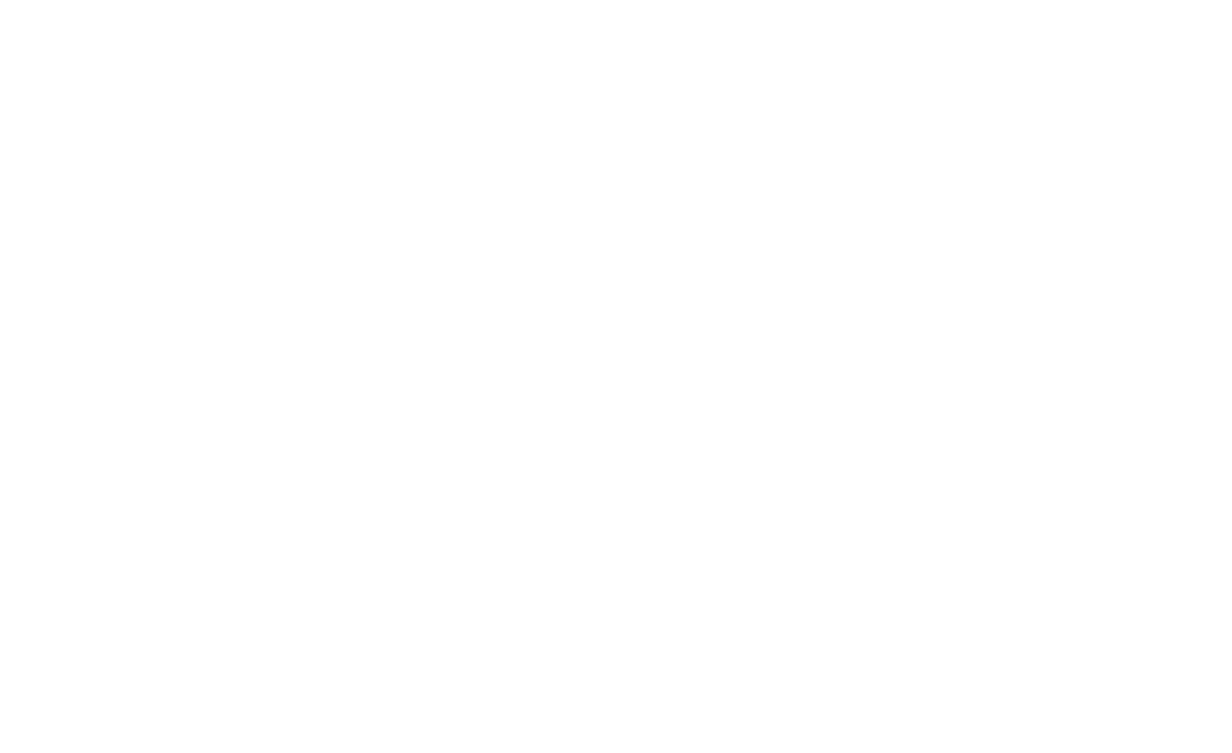 scroll, scrollTop: 0, scrollLeft: 0, axis: both 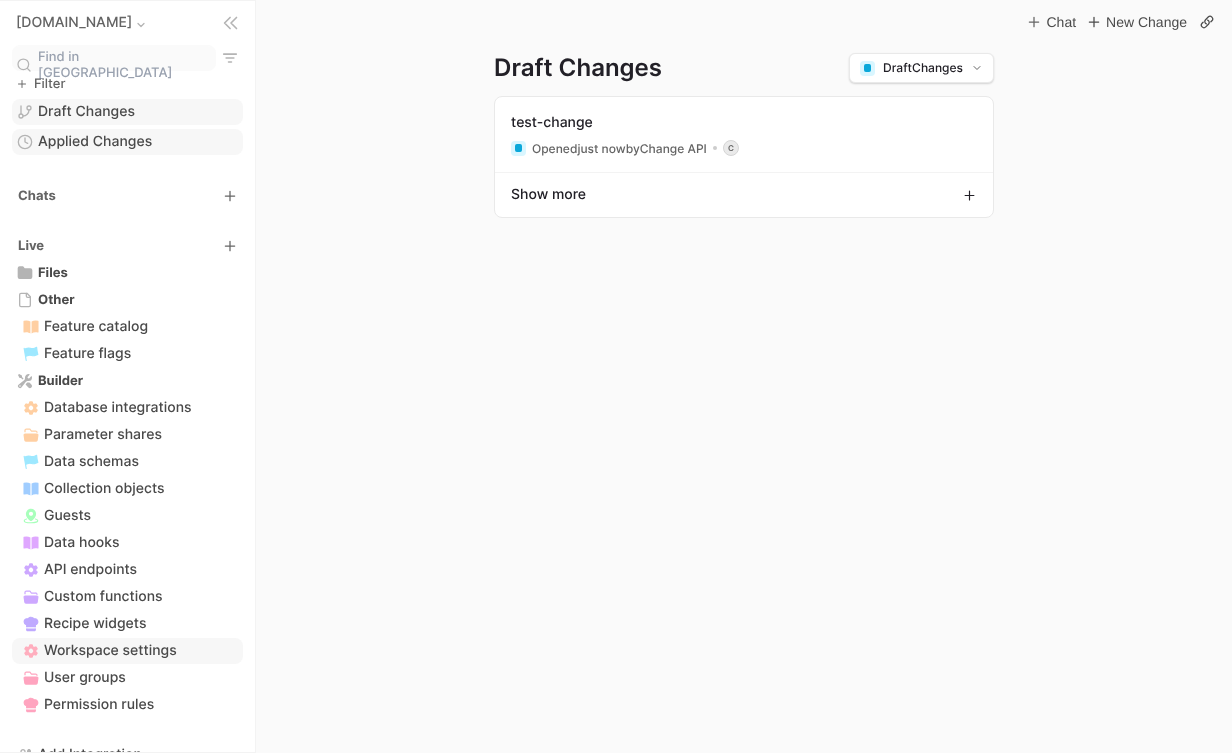 click on "Applied Changes" at bounding box center [95, 142] 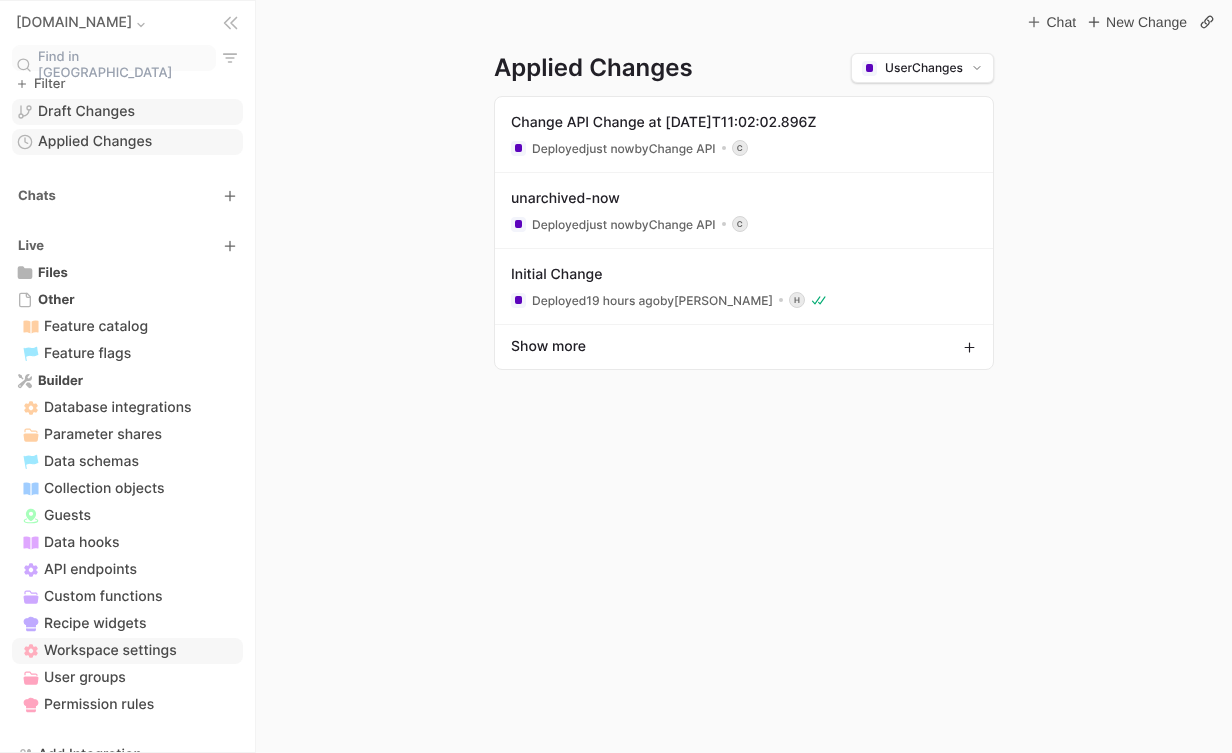 click on "Draft Changes" at bounding box center (86, 112) 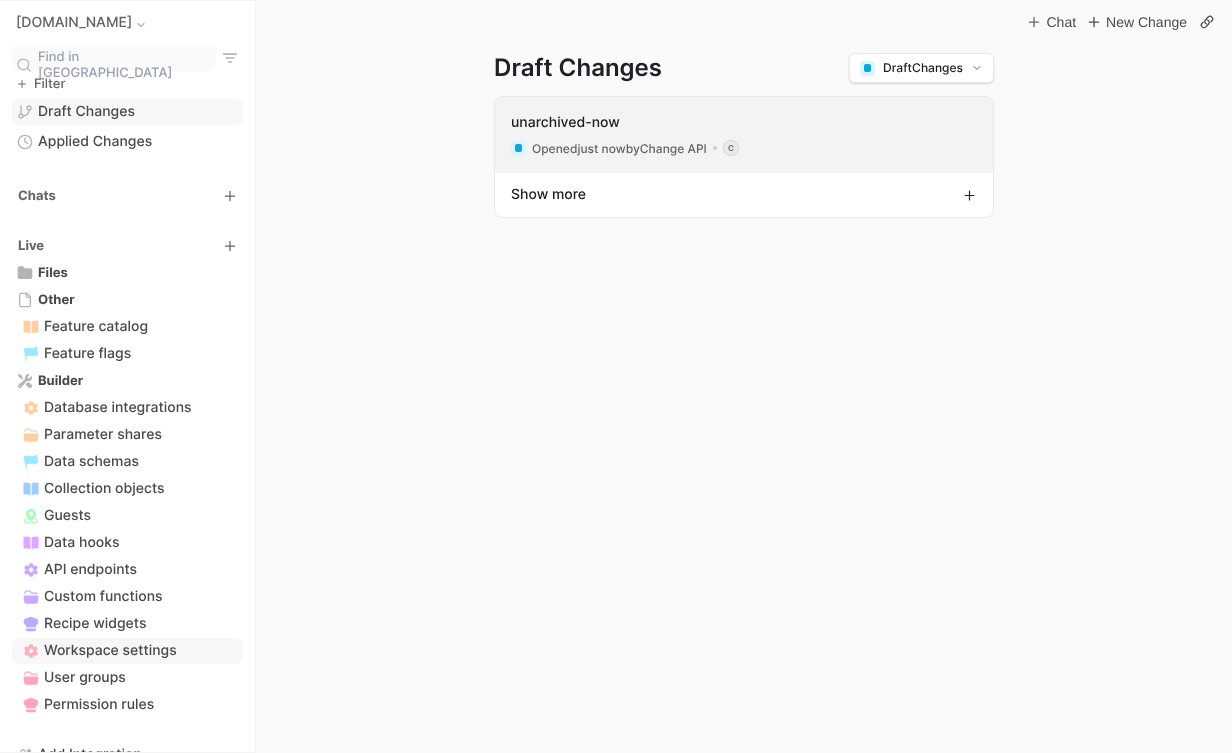 click on "unarchived-now" at bounding box center [744, 123] 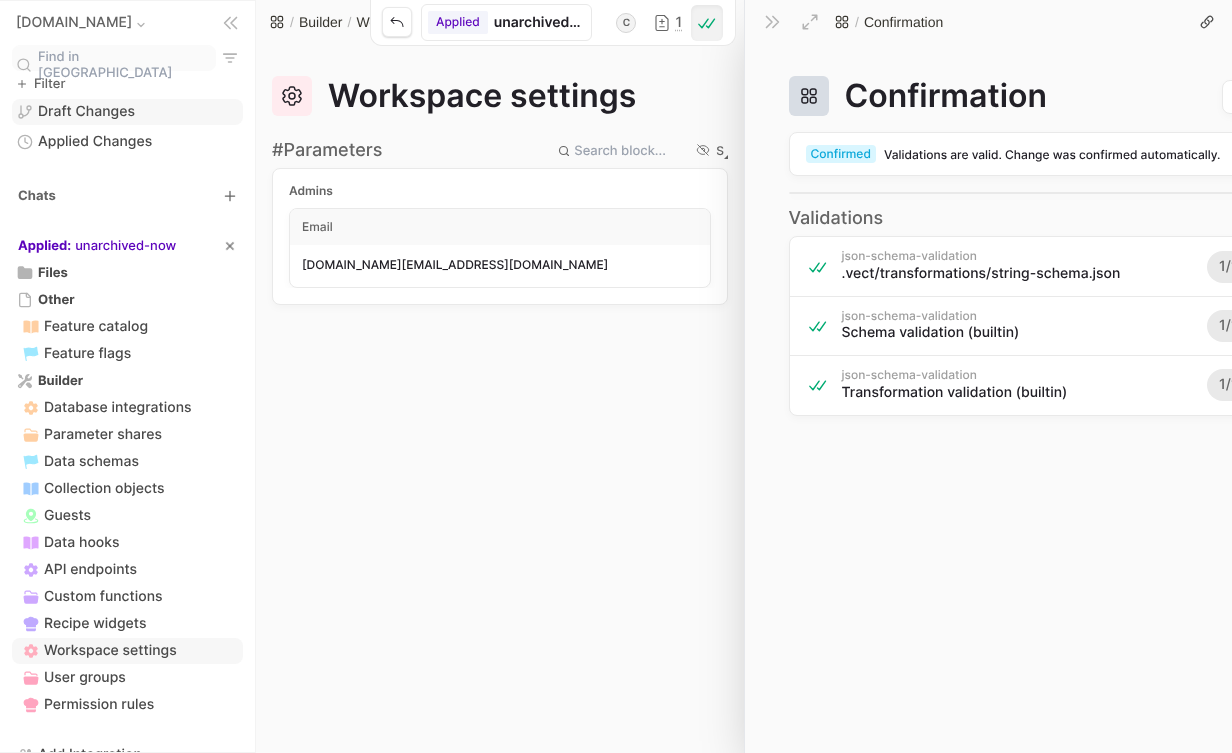 click on "Draft Changes" at bounding box center (86, 112) 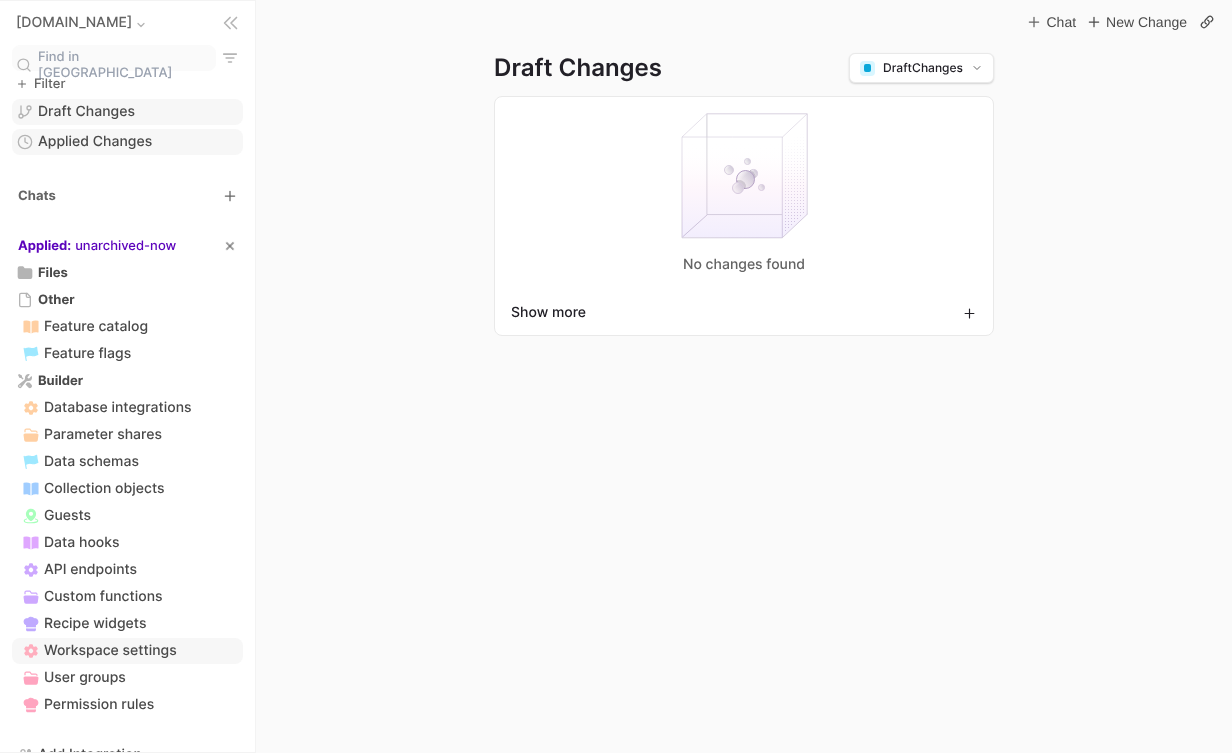 click on "Applied Changes" at bounding box center (95, 142) 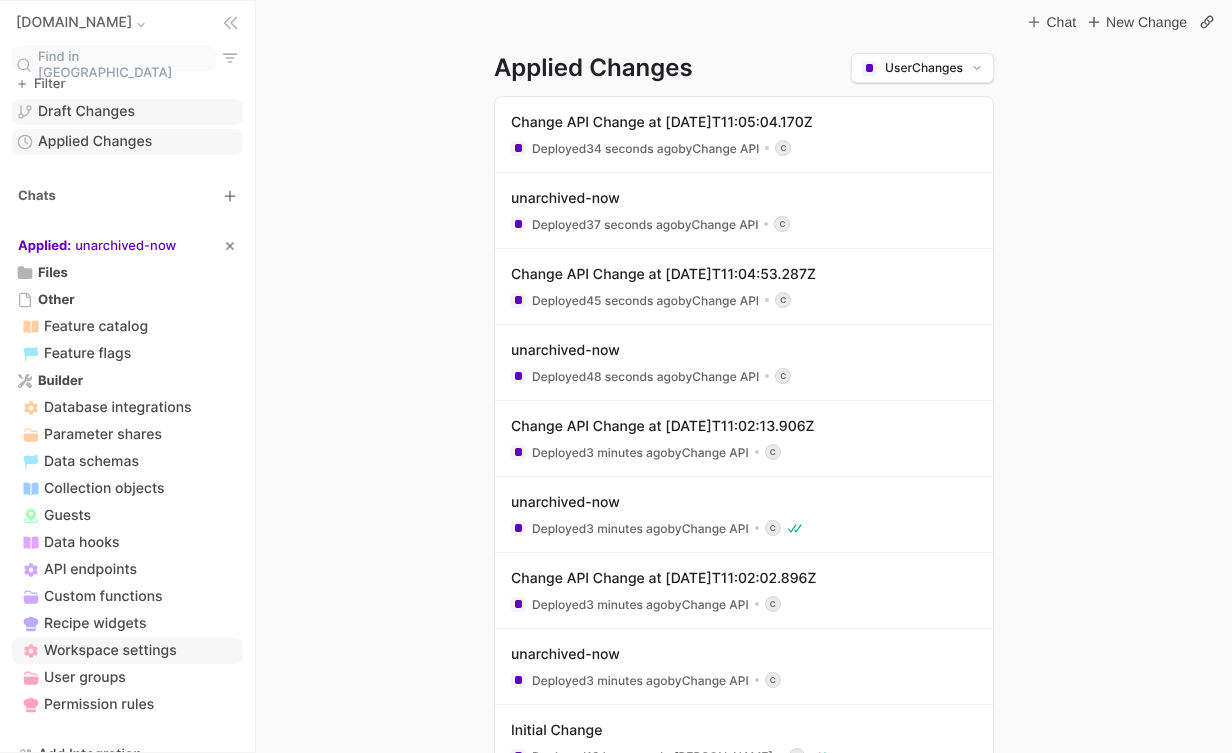 click on "Draft Changes" at bounding box center [127, 112] 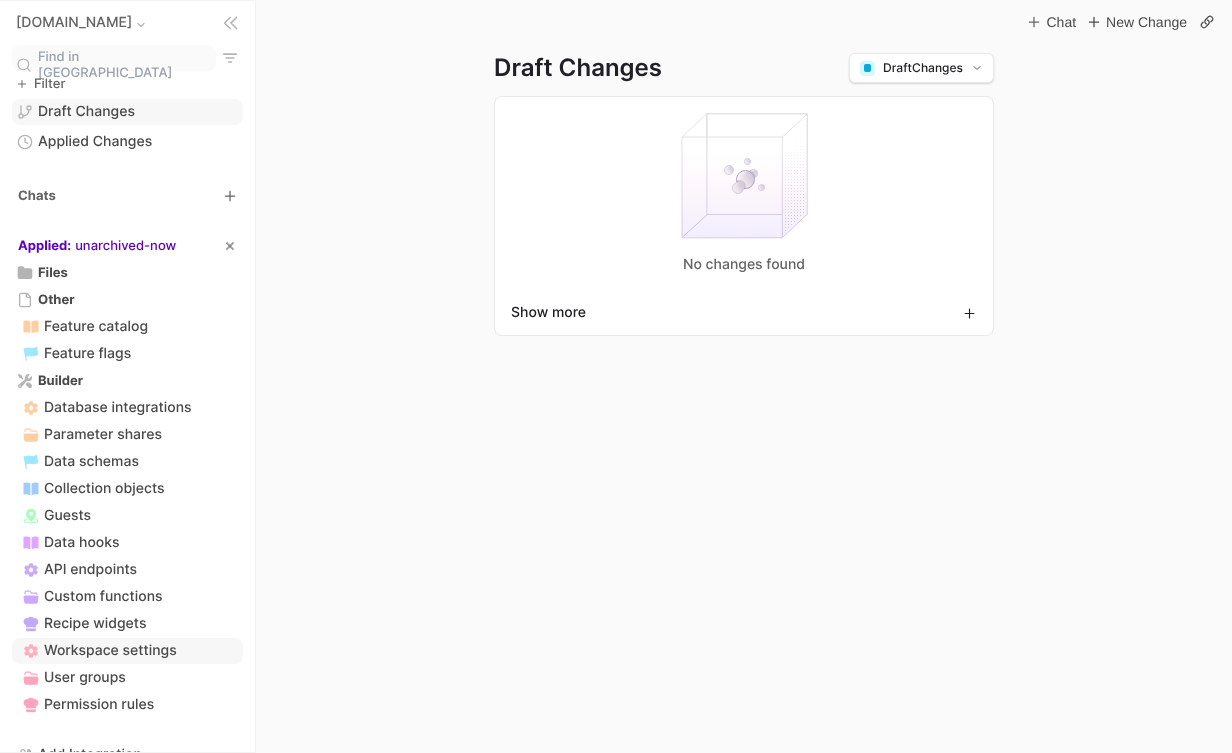 click on "Find in sidebar Filter Draft Changes Applied Changes Chats Applied:   unarchived-now unarchived-now Files Files Other Feature catalog Feature flags Builder Database integrations Parameter shares Data schemas Collection objects Guests Data hooks API endpoints Custom functions Recipe widgets Workspace settings User groups Permission rules Add Integration AI Generation Help" at bounding box center (127, 398) 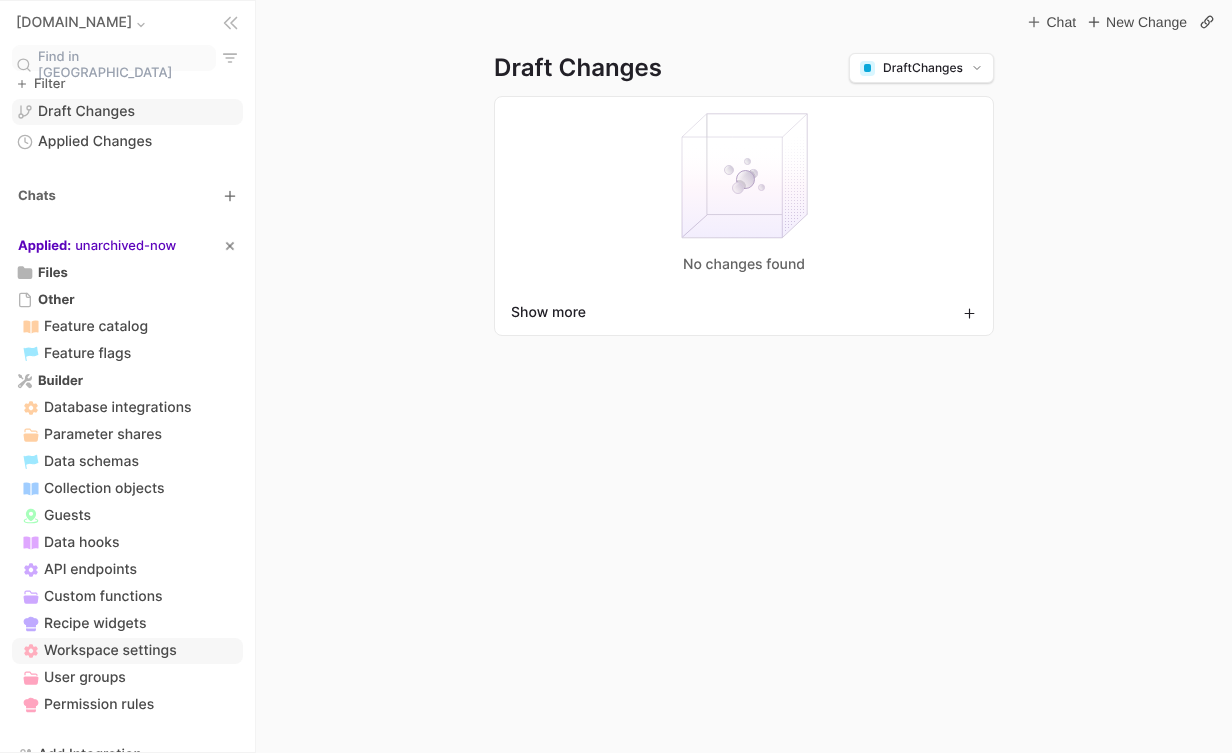 click on "Find in sidebar Filter Draft Changes Applied Changes Chats Applied:   unarchived-now unarchived-now Files Files Other Feature catalog Feature flags Builder Database integrations Parameter shares Data schemas Collection objects Guests Data hooks API endpoints Custom functions Recipe widgets Workspace settings User groups Permission rules Add Integration AI Generation Help" at bounding box center [127, 398] 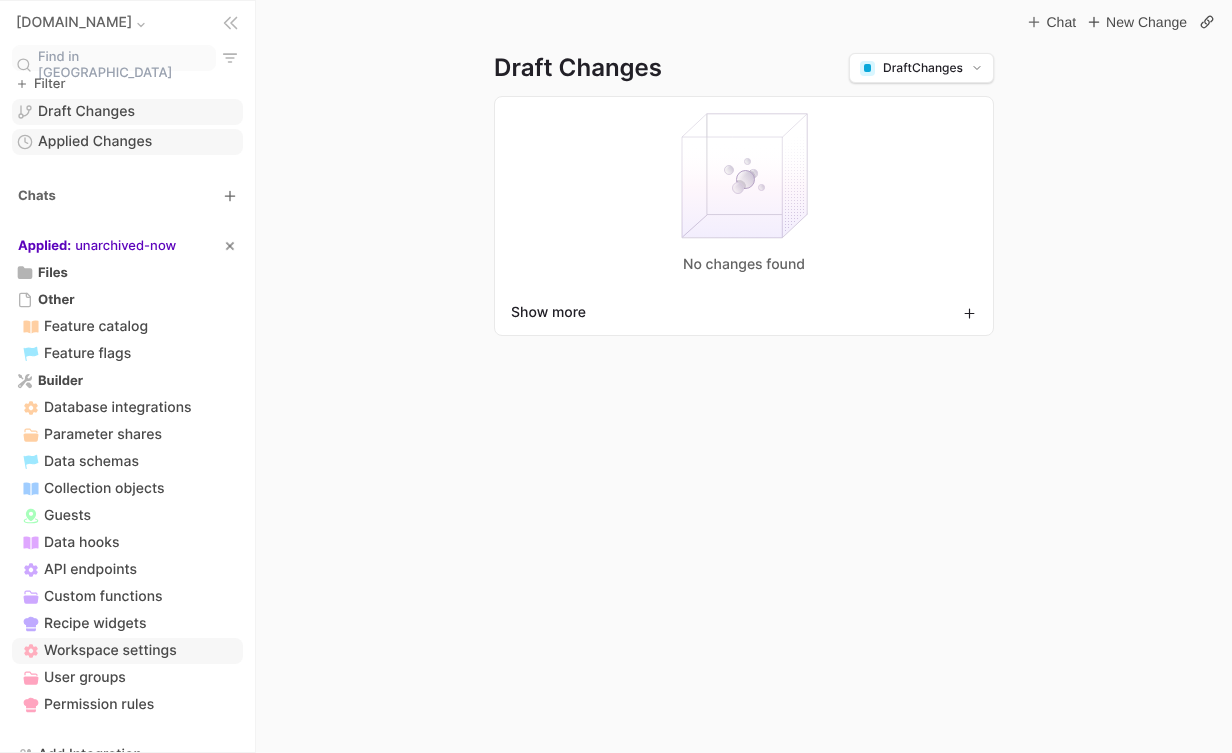 click on "Applied Changes" at bounding box center [95, 142] 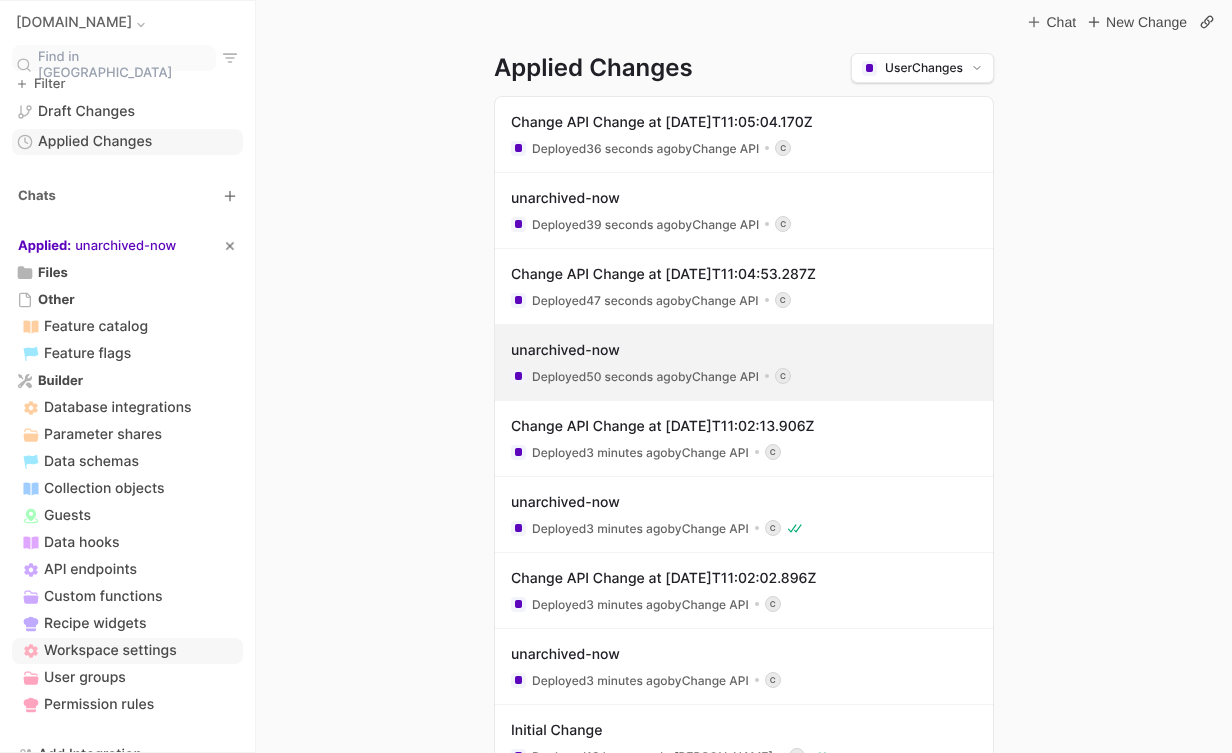 scroll, scrollTop: 121, scrollLeft: 0, axis: vertical 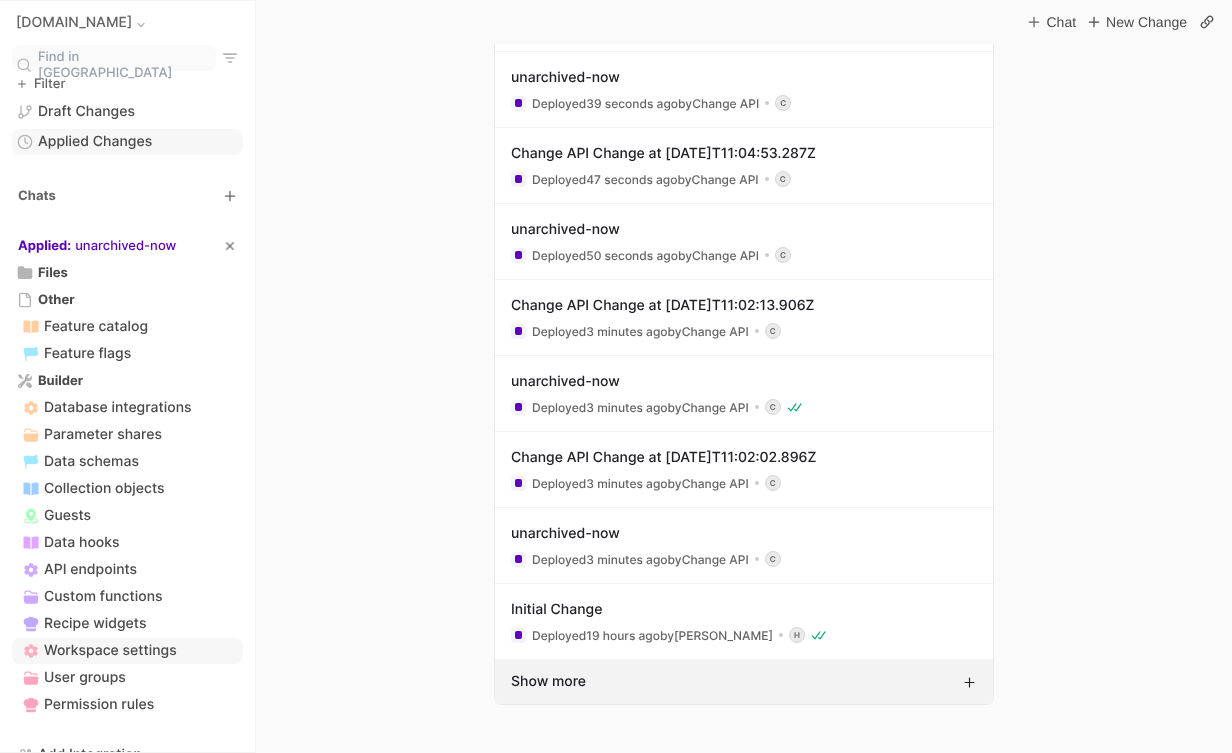 click on "Show more" at bounding box center [744, 682] 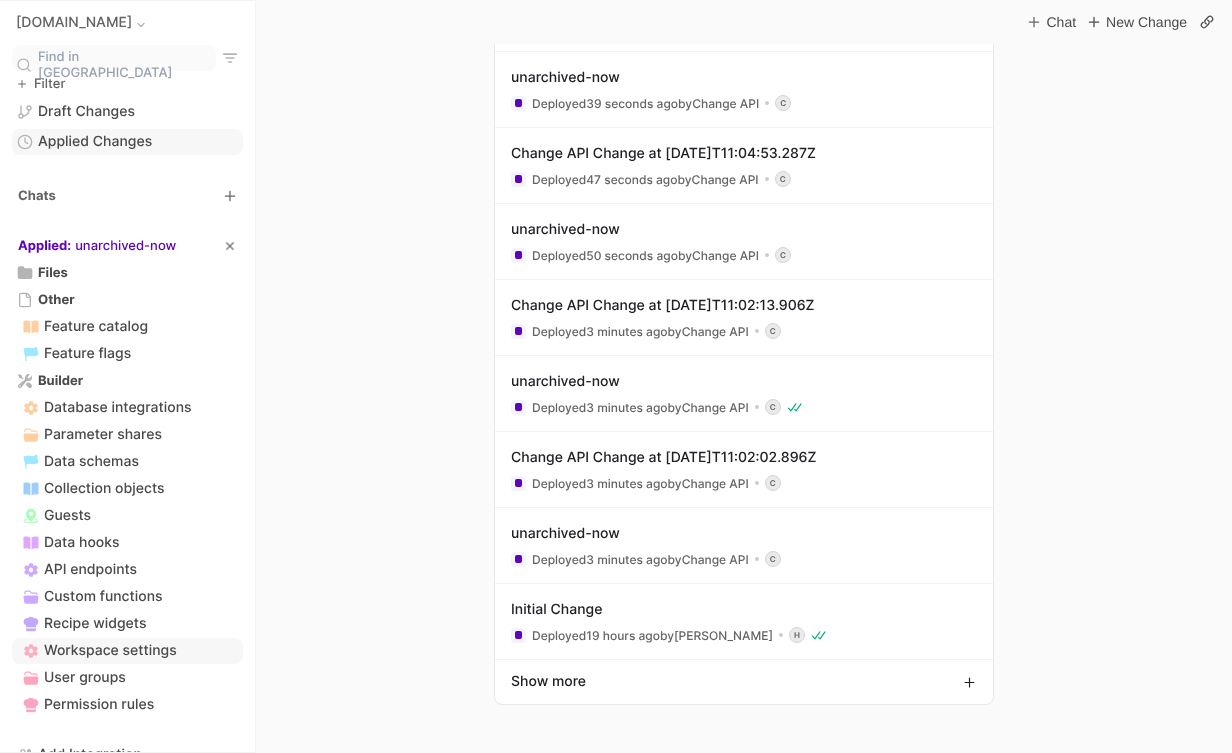 scroll, scrollTop: 0, scrollLeft: 0, axis: both 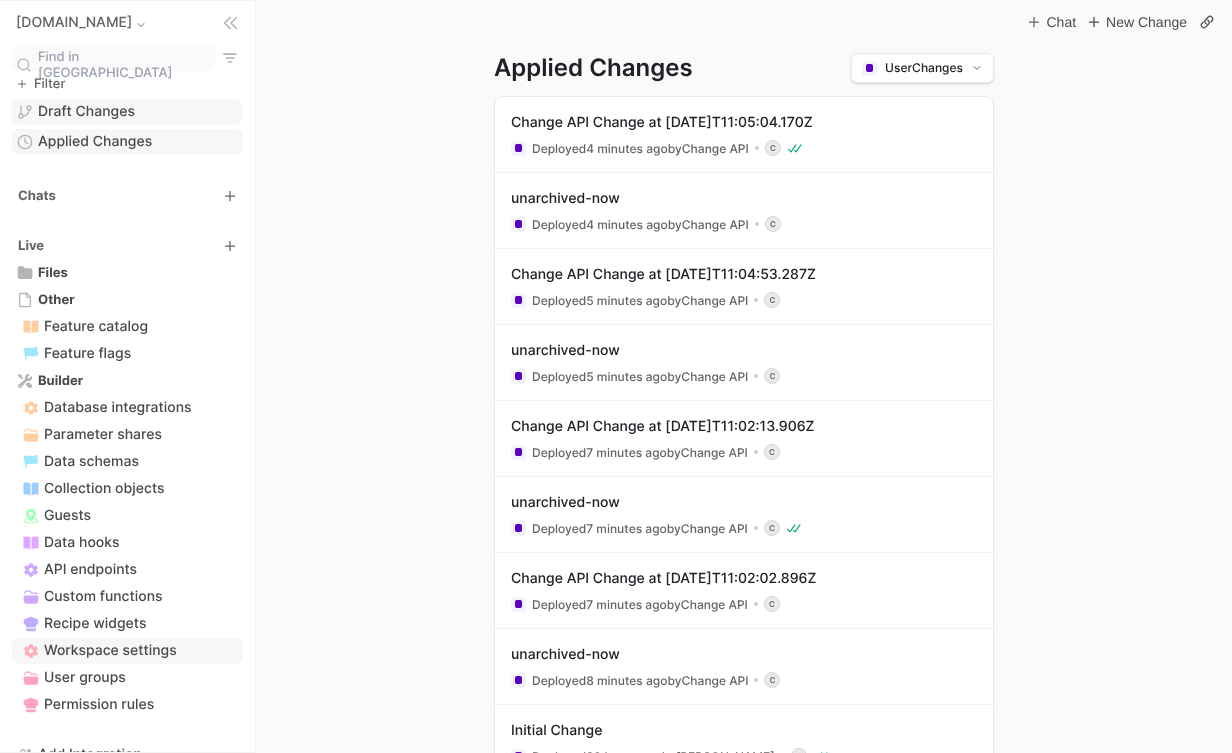 click on "Draft Changes" at bounding box center (86, 112) 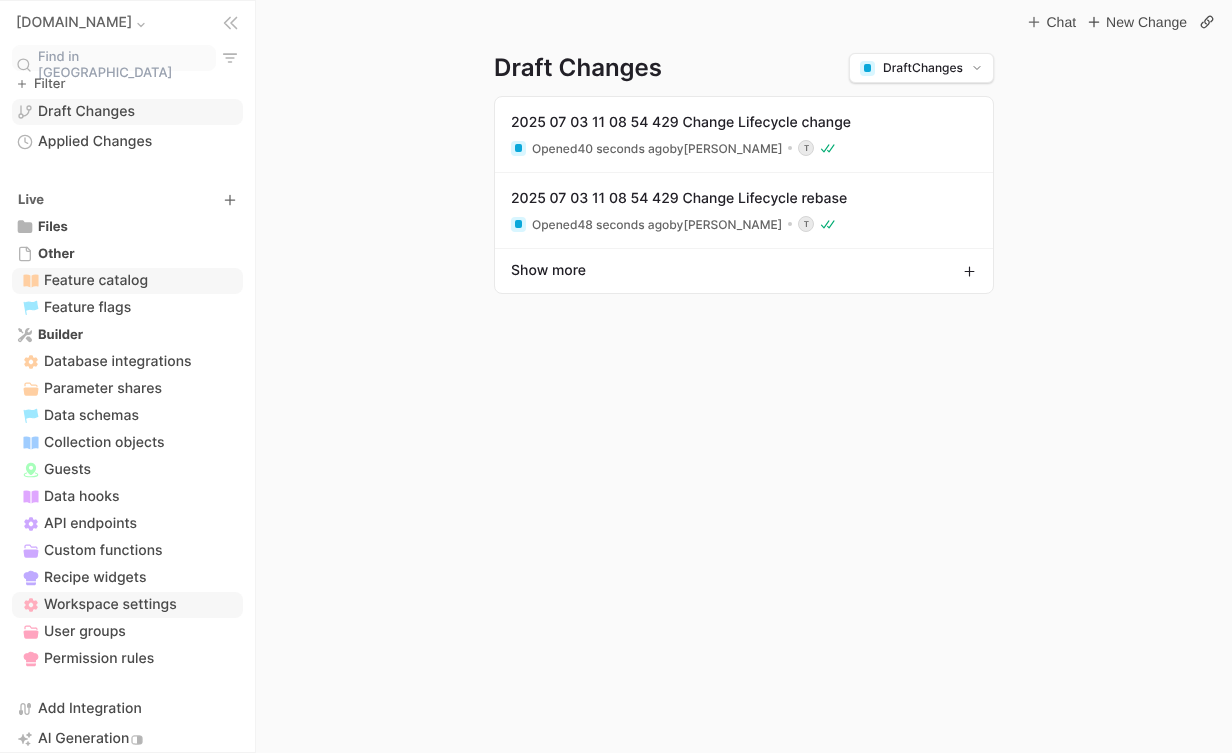 scroll, scrollTop: 100, scrollLeft: 0, axis: vertical 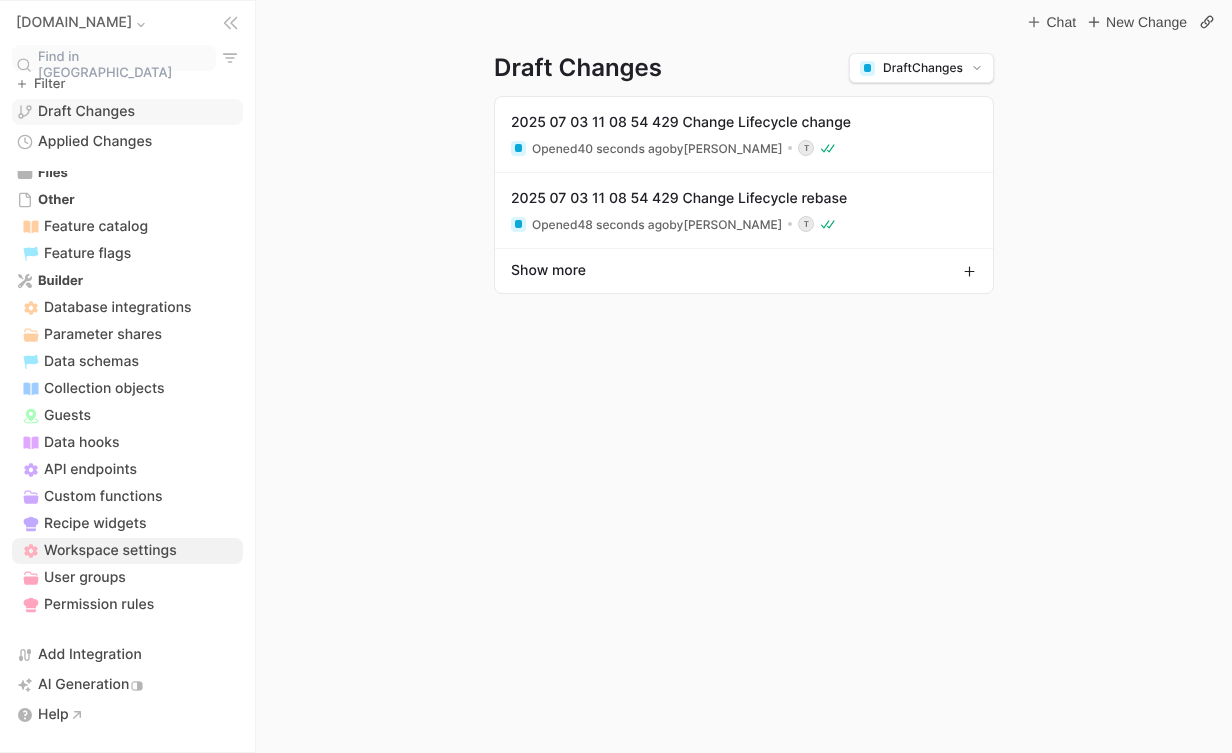 click on "Workspace settings" at bounding box center (110, 551) 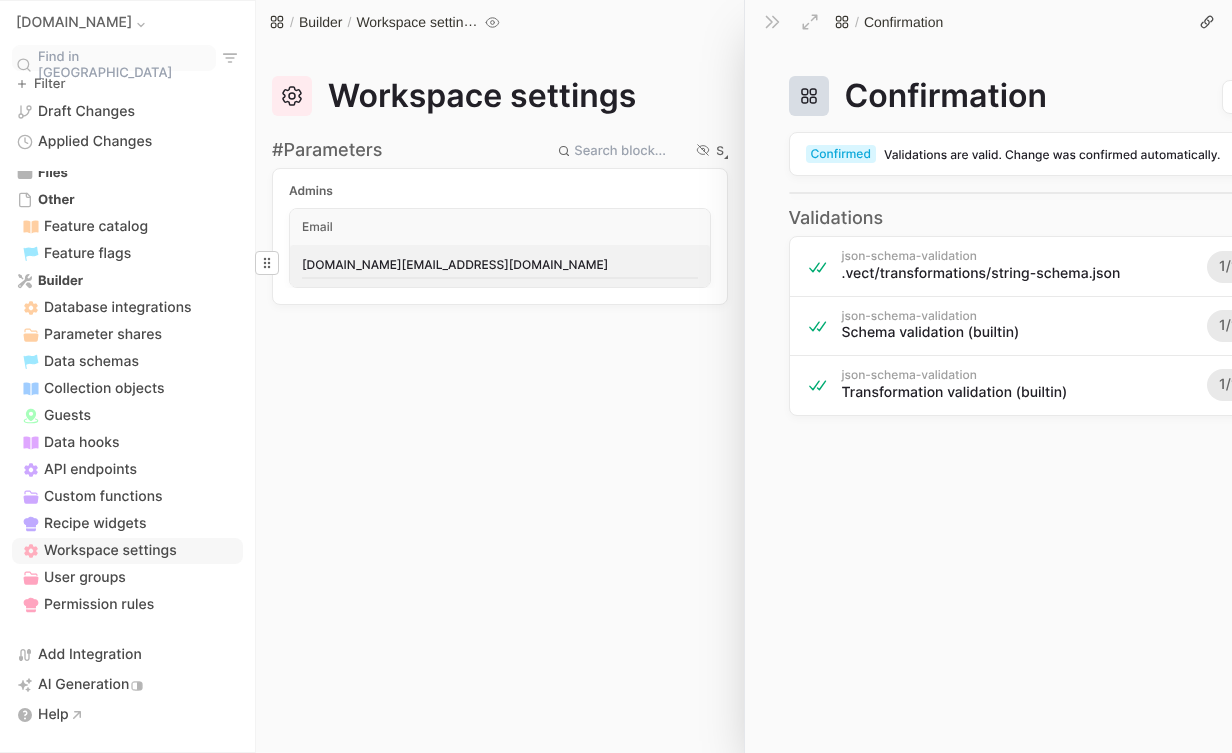 click on "[DOMAIN_NAME][EMAIL_ADDRESS][DOMAIN_NAME]" at bounding box center [500, 266] 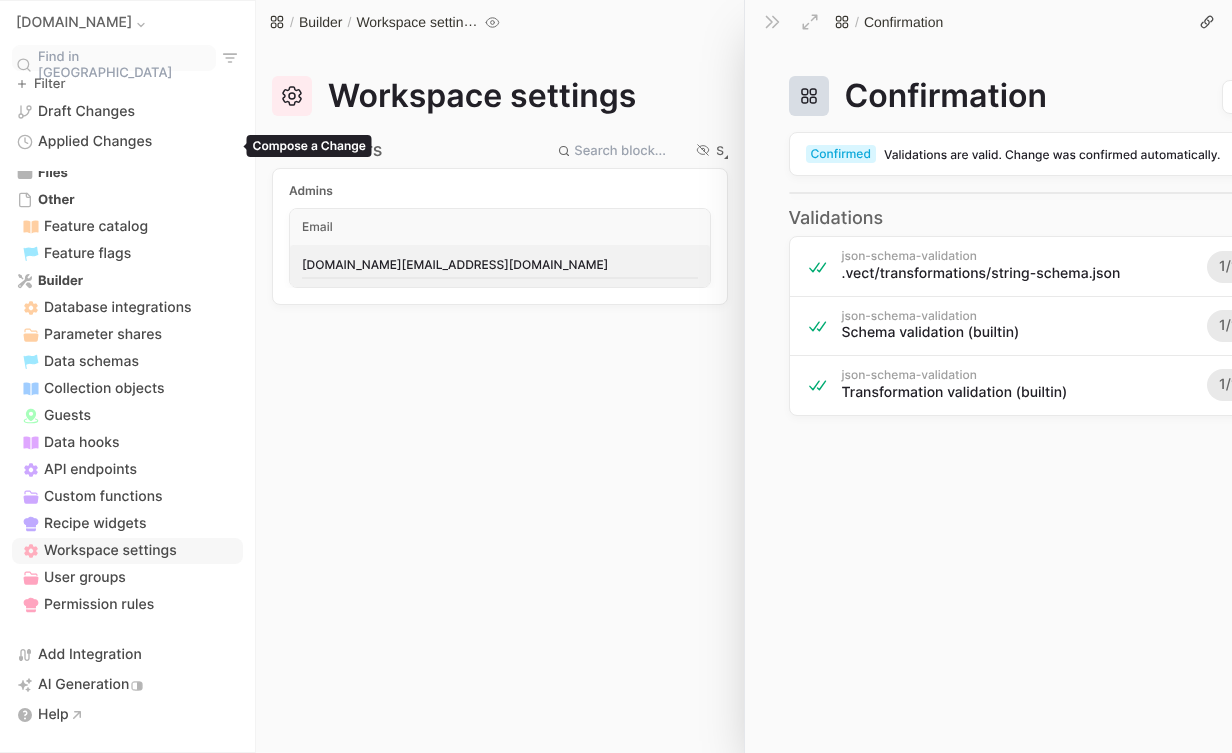 click on "[DOMAIN_NAME][EMAIL_ADDRESS][DOMAIN_NAME]" at bounding box center [500, 266] 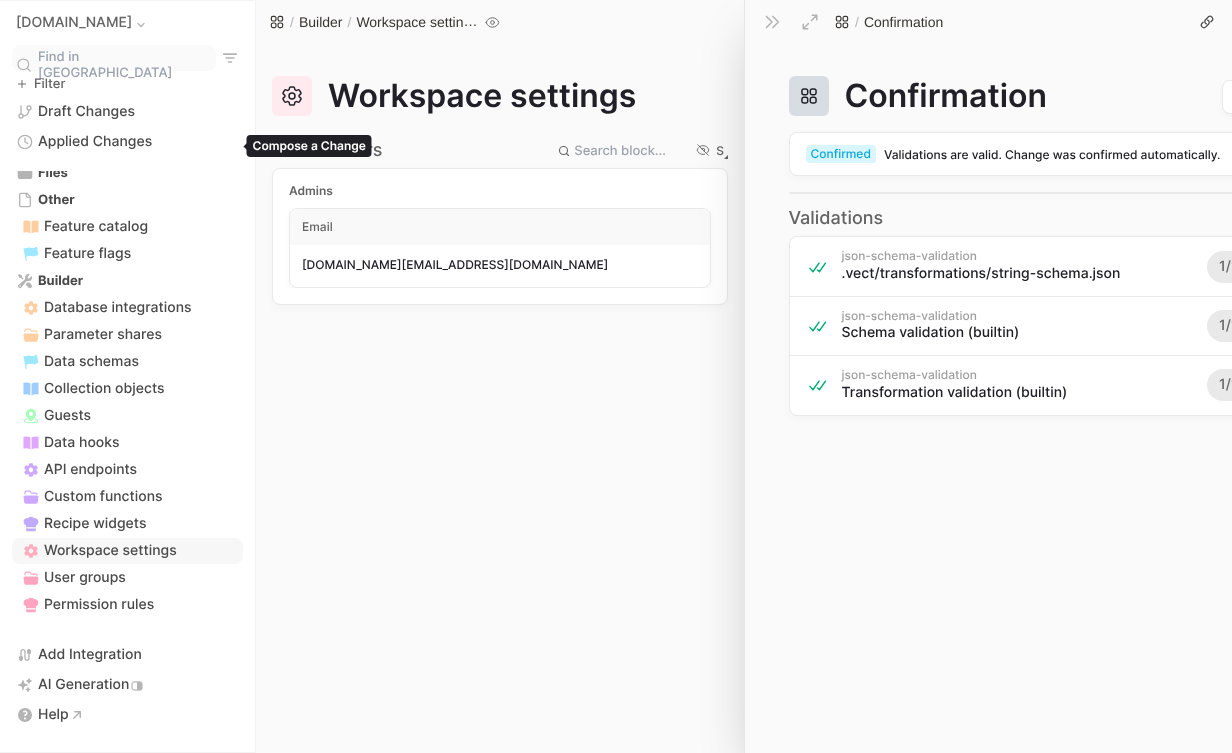 click on "Email tessa.green@vect.io" at bounding box center [500, 252] 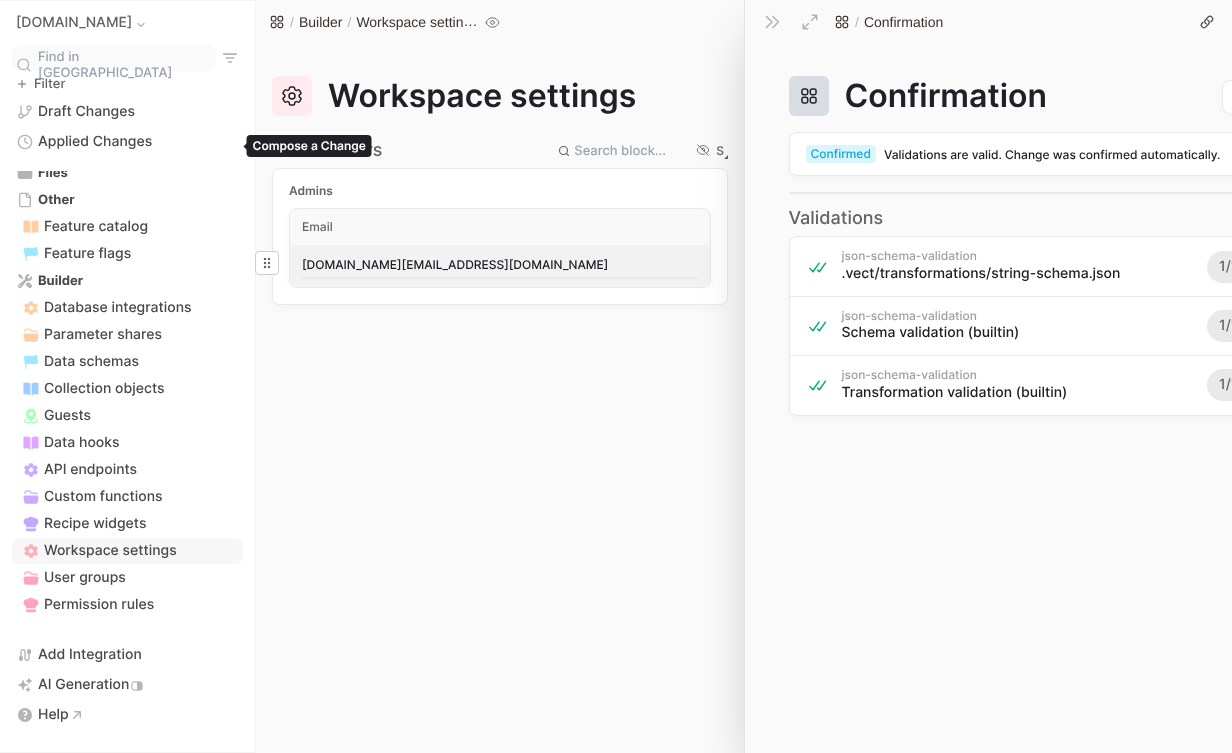 click on "[DOMAIN_NAME][EMAIL_ADDRESS][DOMAIN_NAME]" at bounding box center (500, 266) 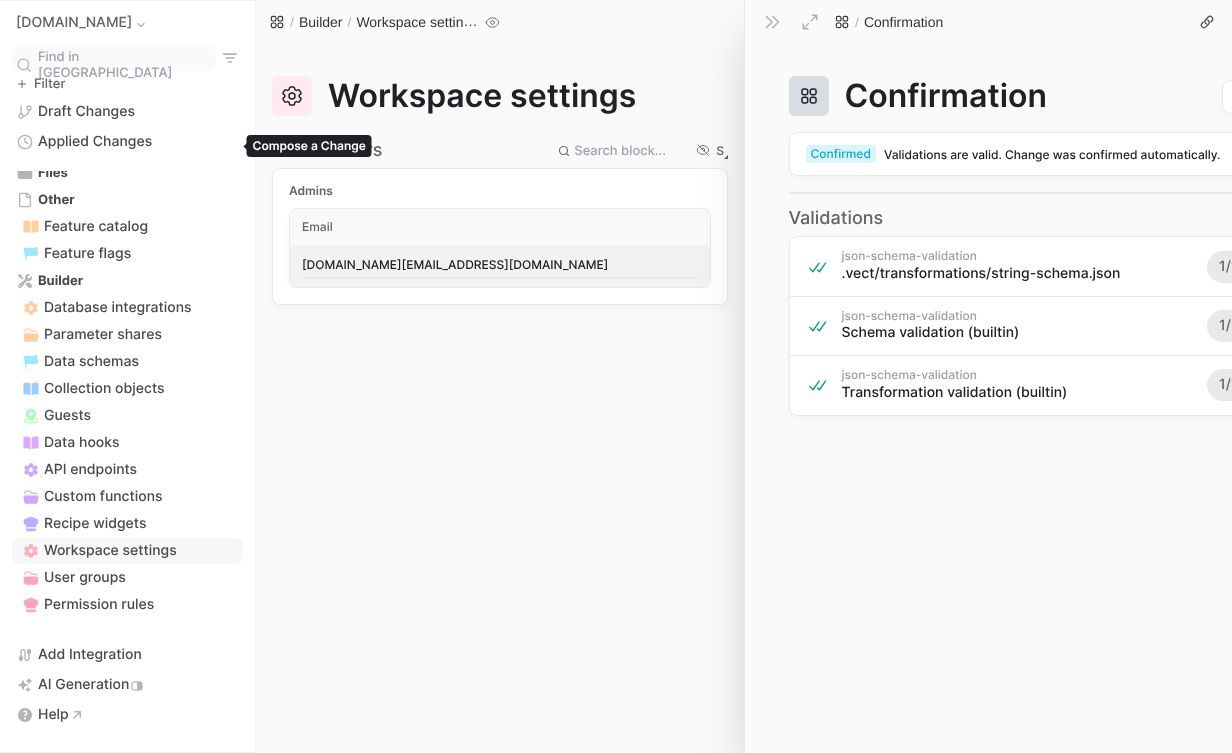 click on "[DOMAIN_NAME][EMAIL_ADDRESS][DOMAIN_NAME]" at bounding box center [500, 266] 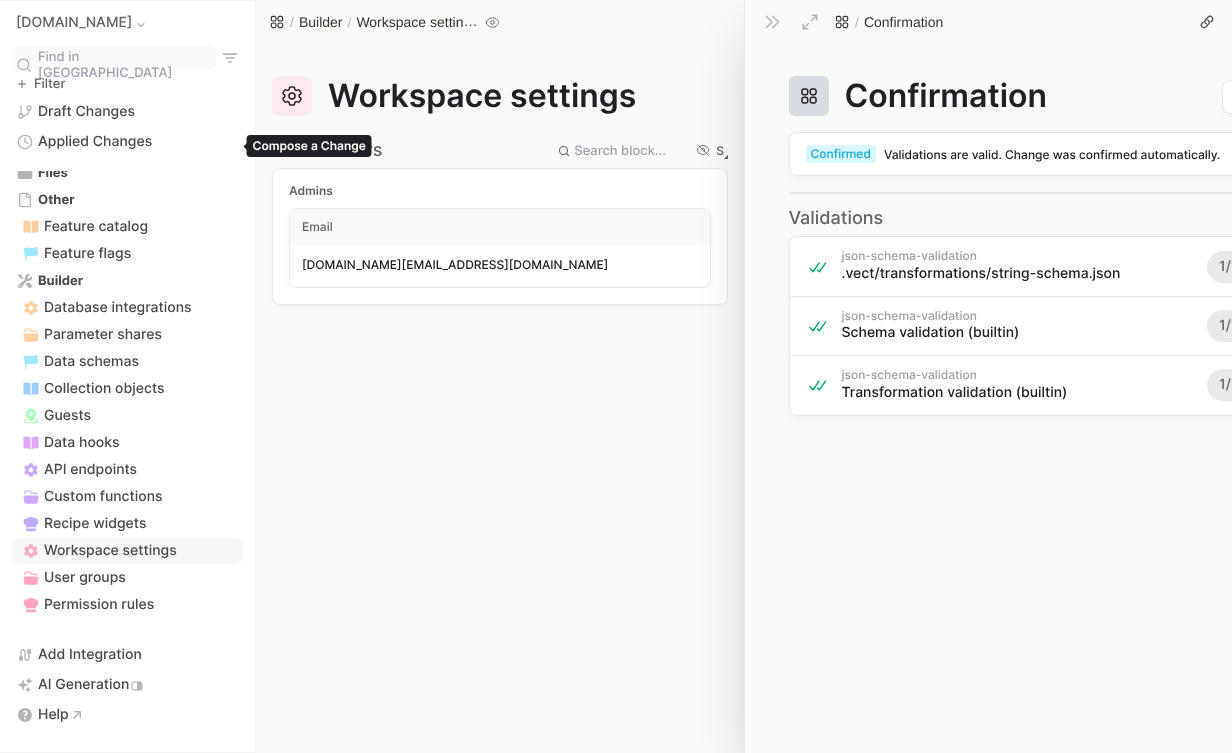 click on "Workspace settings # Parameters S Admins Email tessa.green@vect.io" at bounding box center [500, 398] 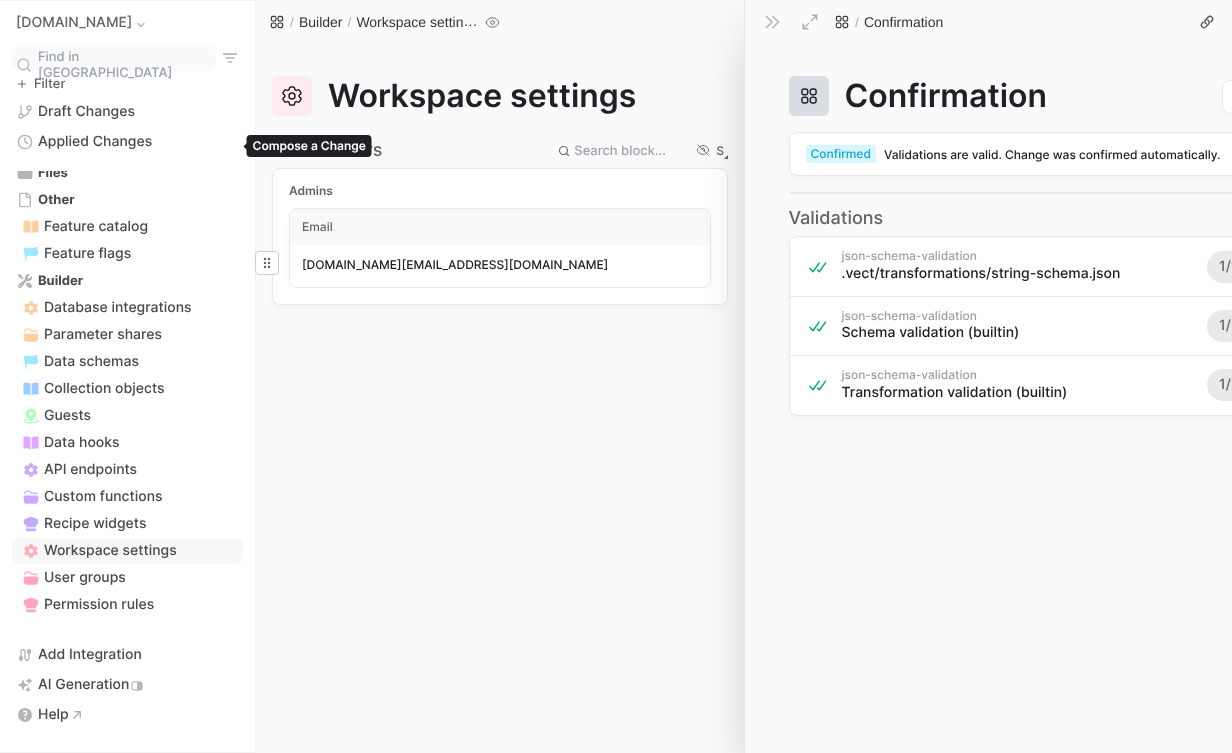 click 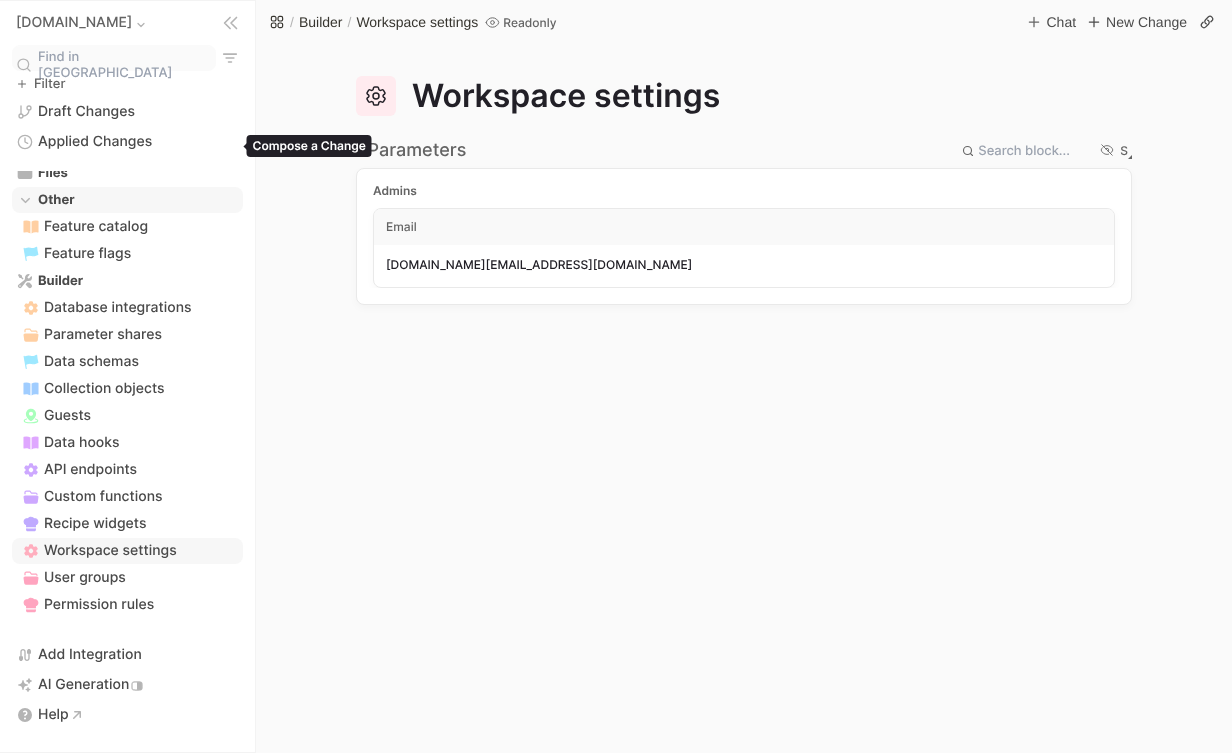 scroll, scrollTop: 0, scrollLeft: 0, axis: both 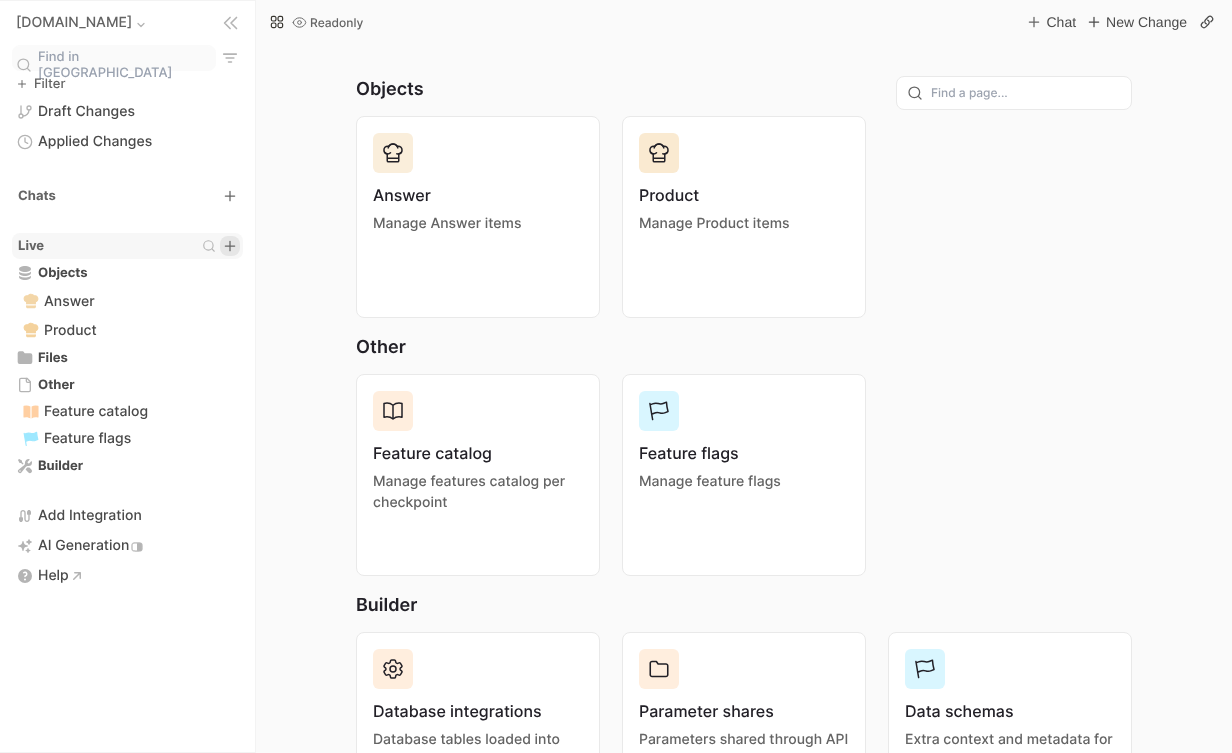 click at bounding box center [230, 246] 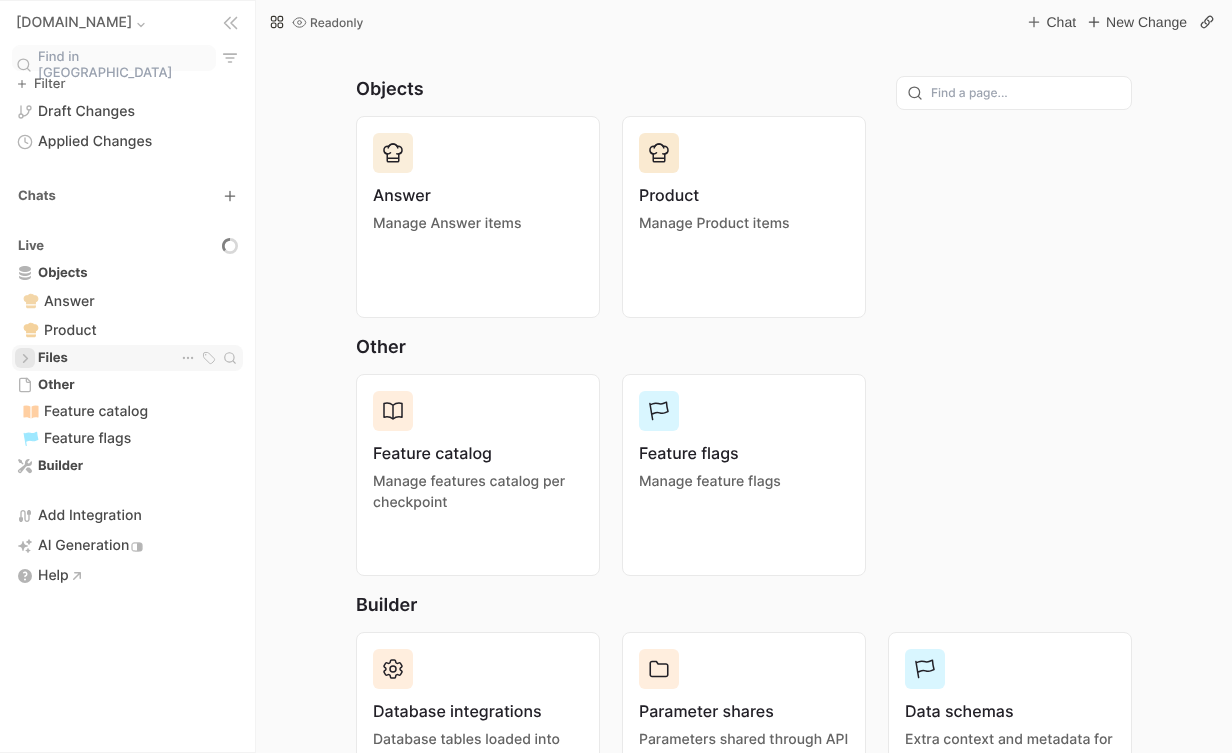 click 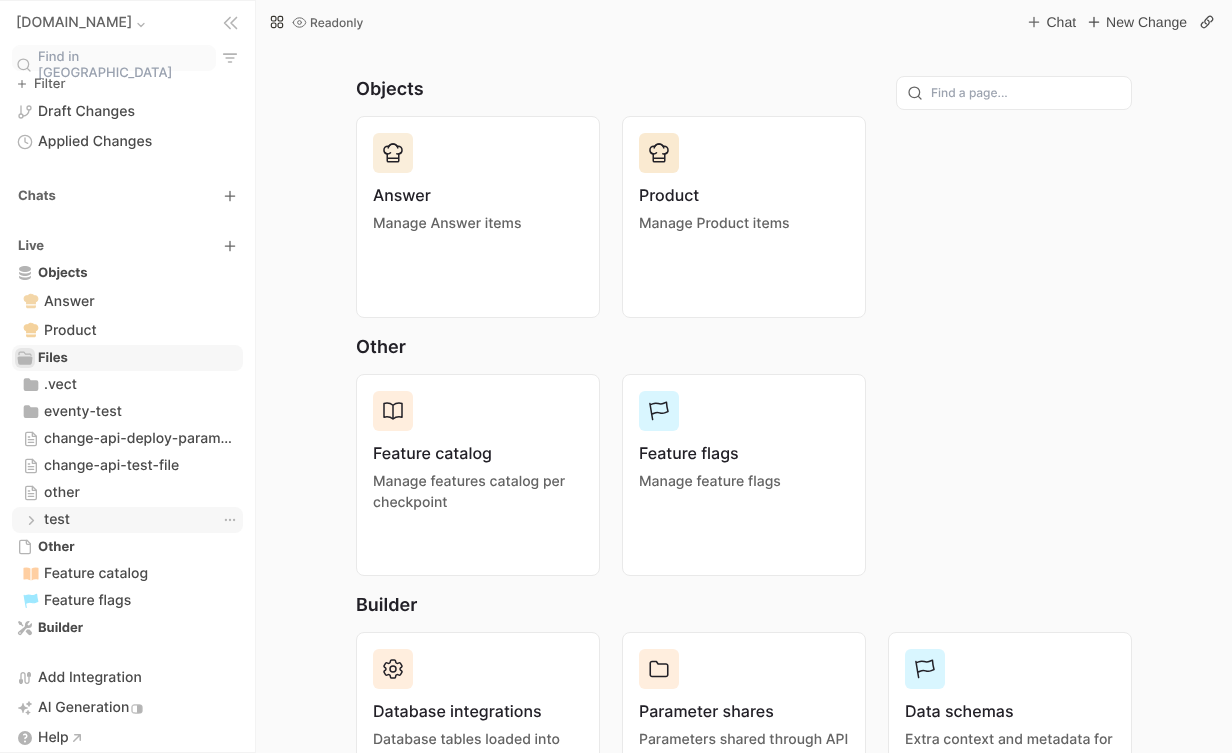 click on "test test" at bounding box center [127, 520] 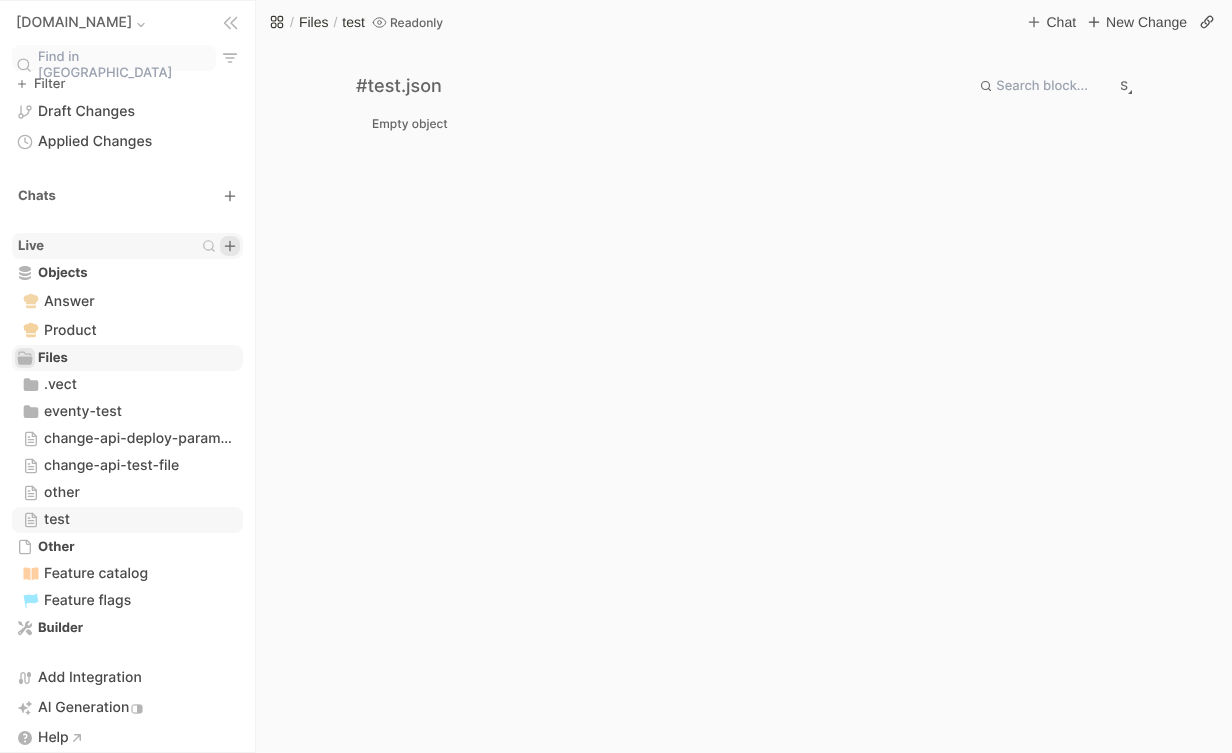 click 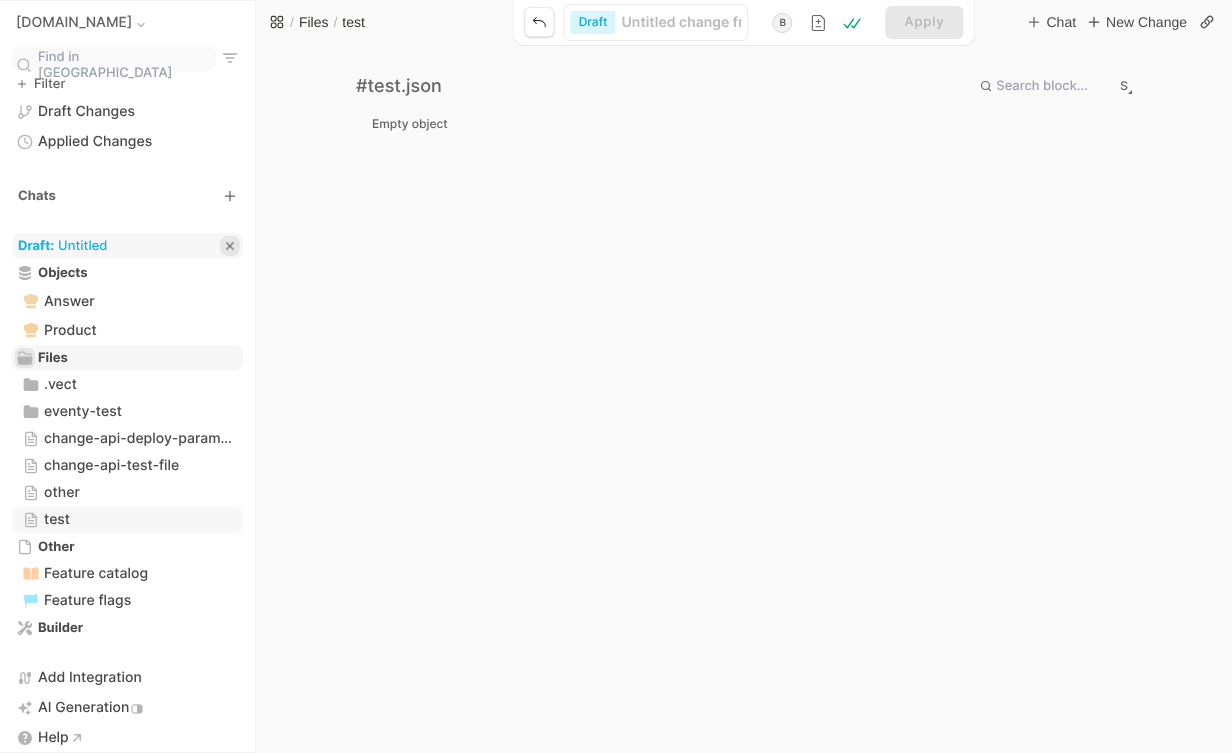click on "S" 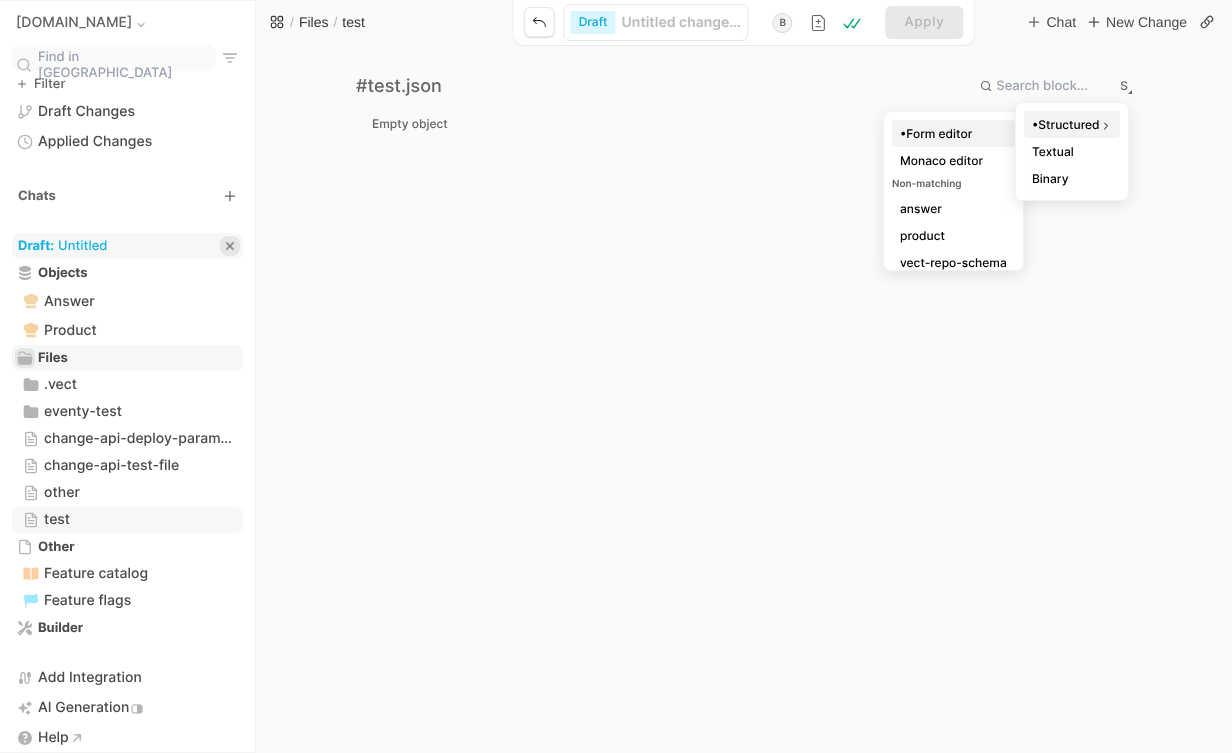 click on "•  Structured Textual Binary" at bounding box center (1072, 151) 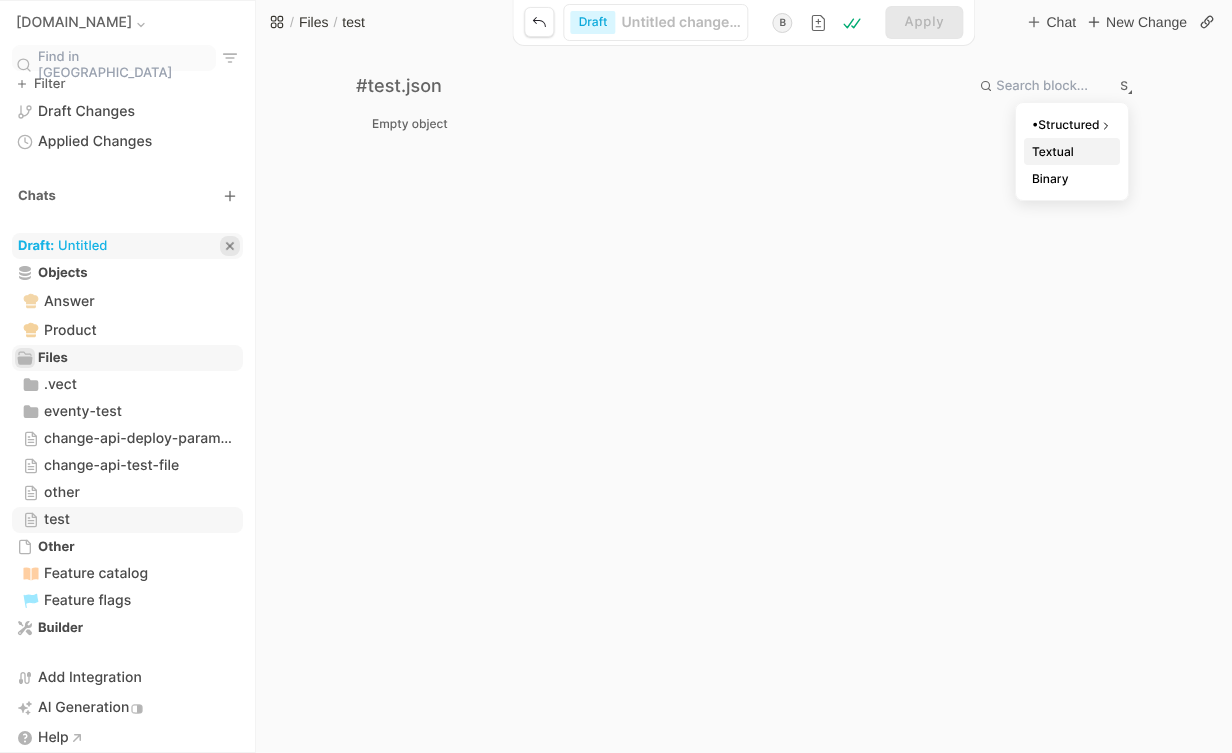 click on "Textual" at bounding box center [1072, 151] 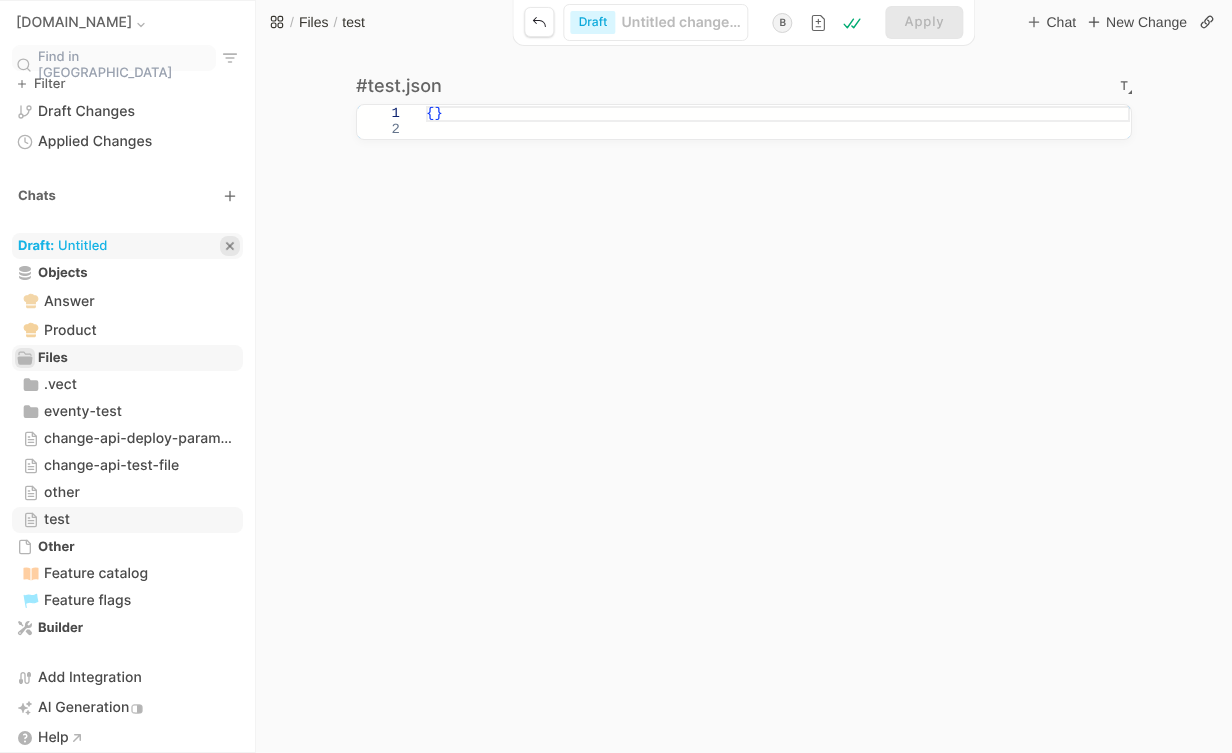 click at bounding box center (392, 114) 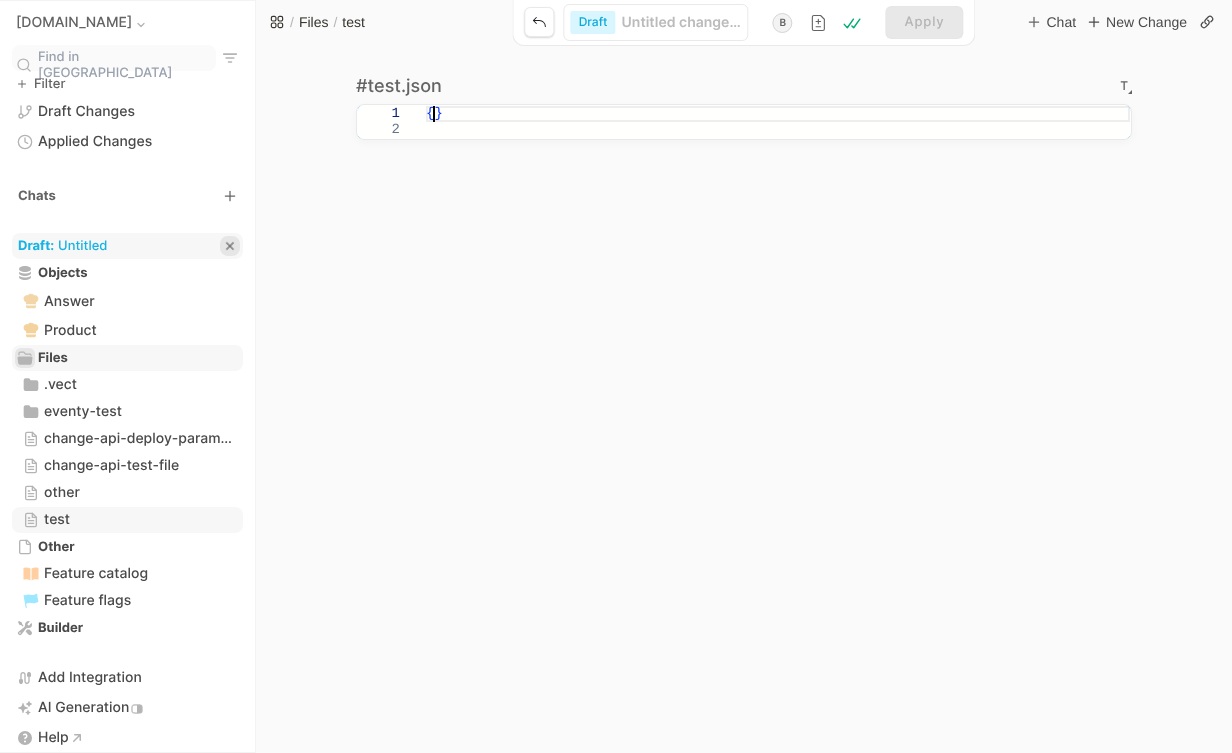 scroll, scrollTop: 0, scrollLeft: 0, axis: both 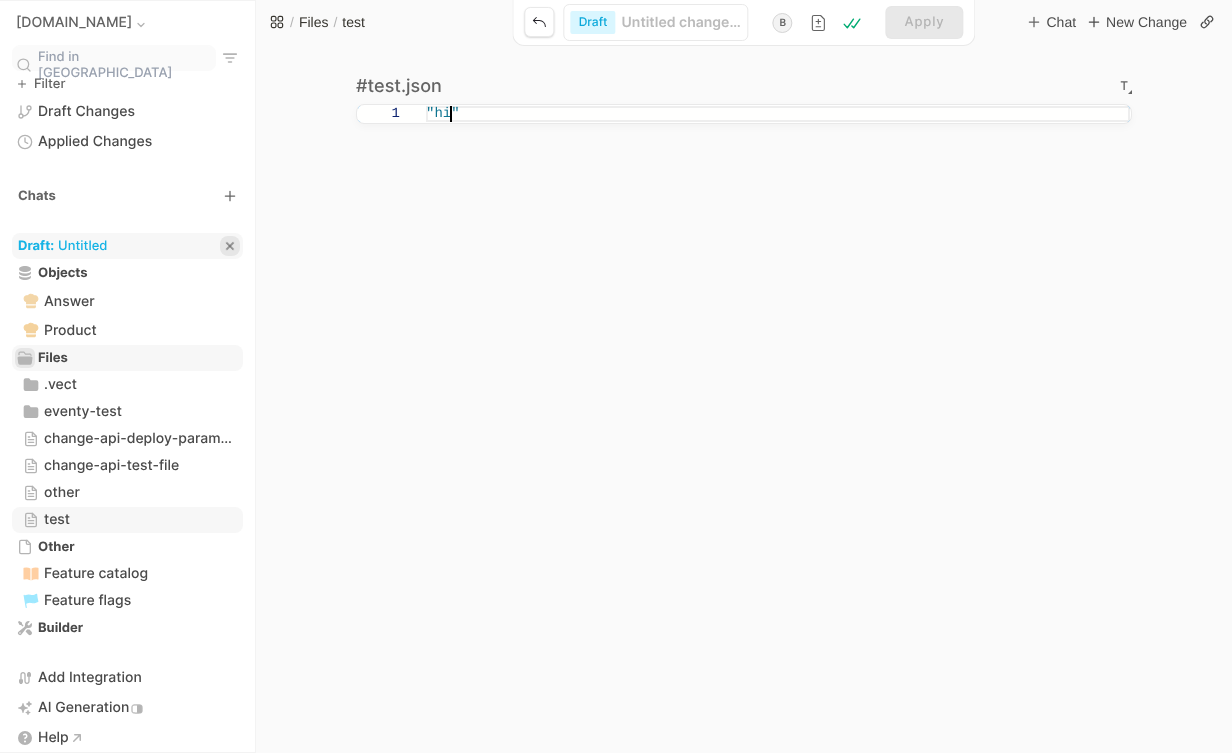 click on "# test.json T 1 "hi " "hi"" at bounding box center [744, 398] 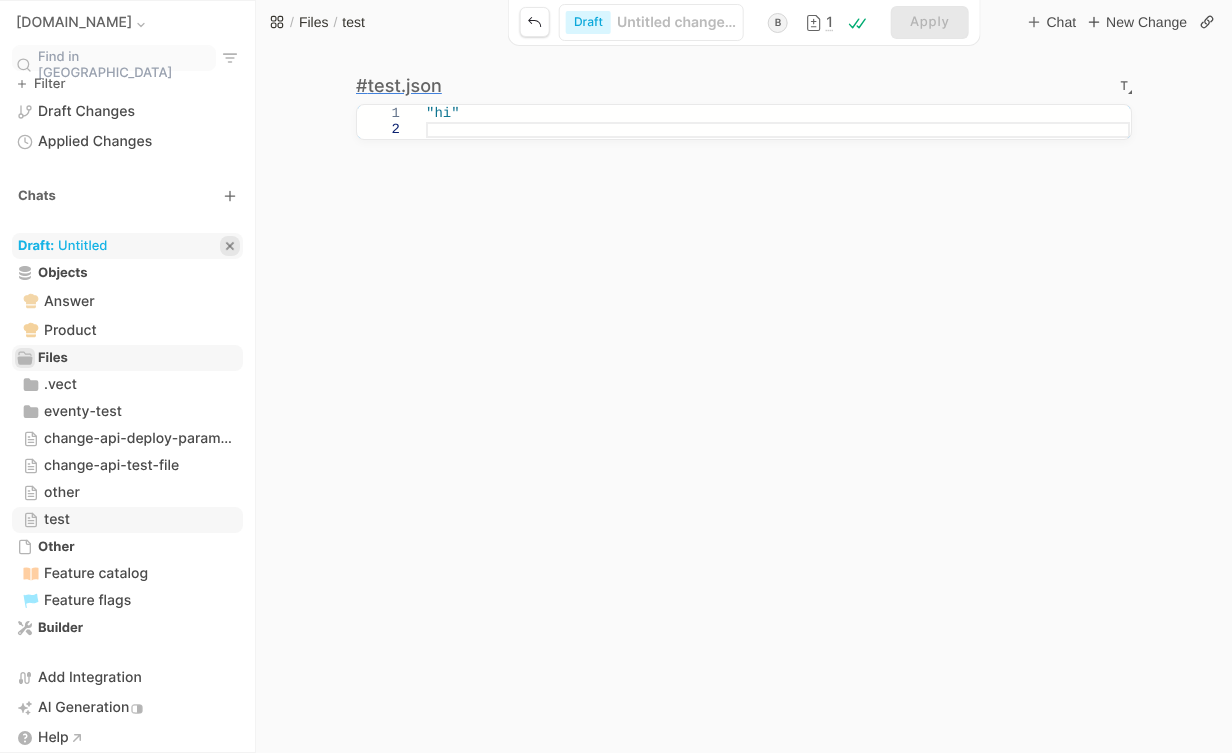 scroll, scrollTop: 16, scrollLeft: 0, axis: vertical 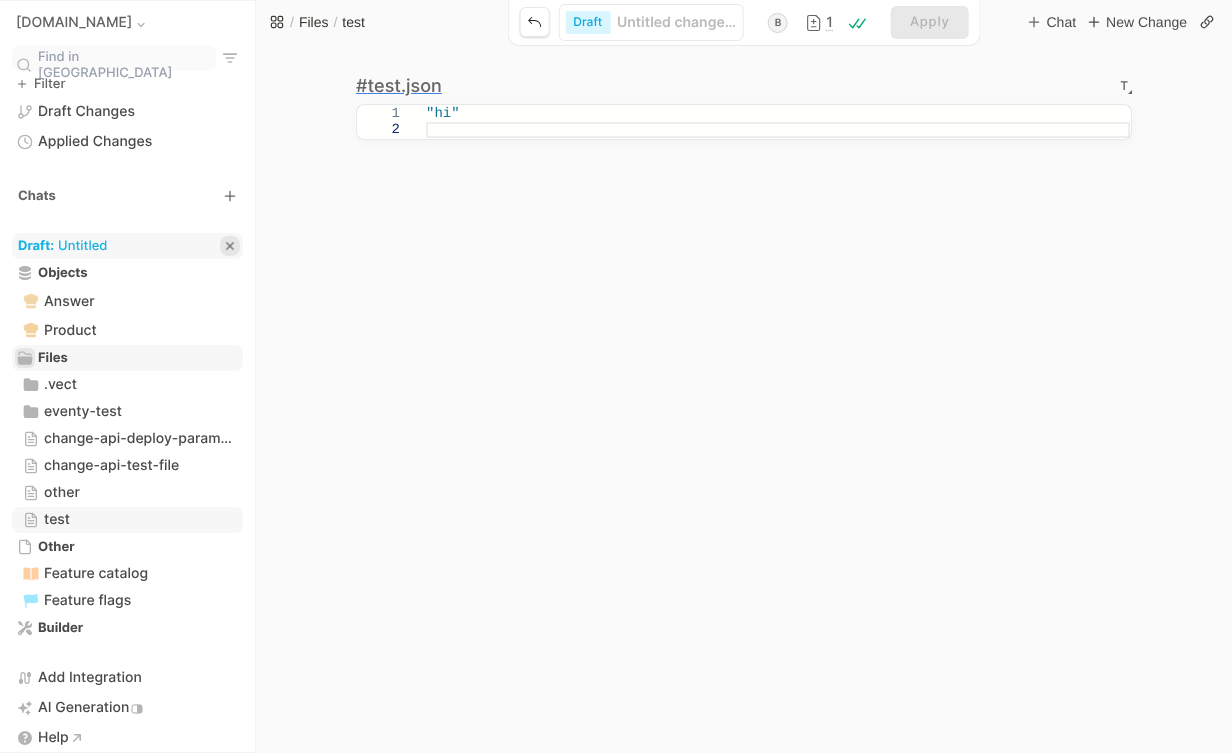 click on "# test.json T 1 2 "hi" "hi"" at bounding box center [744, 398] 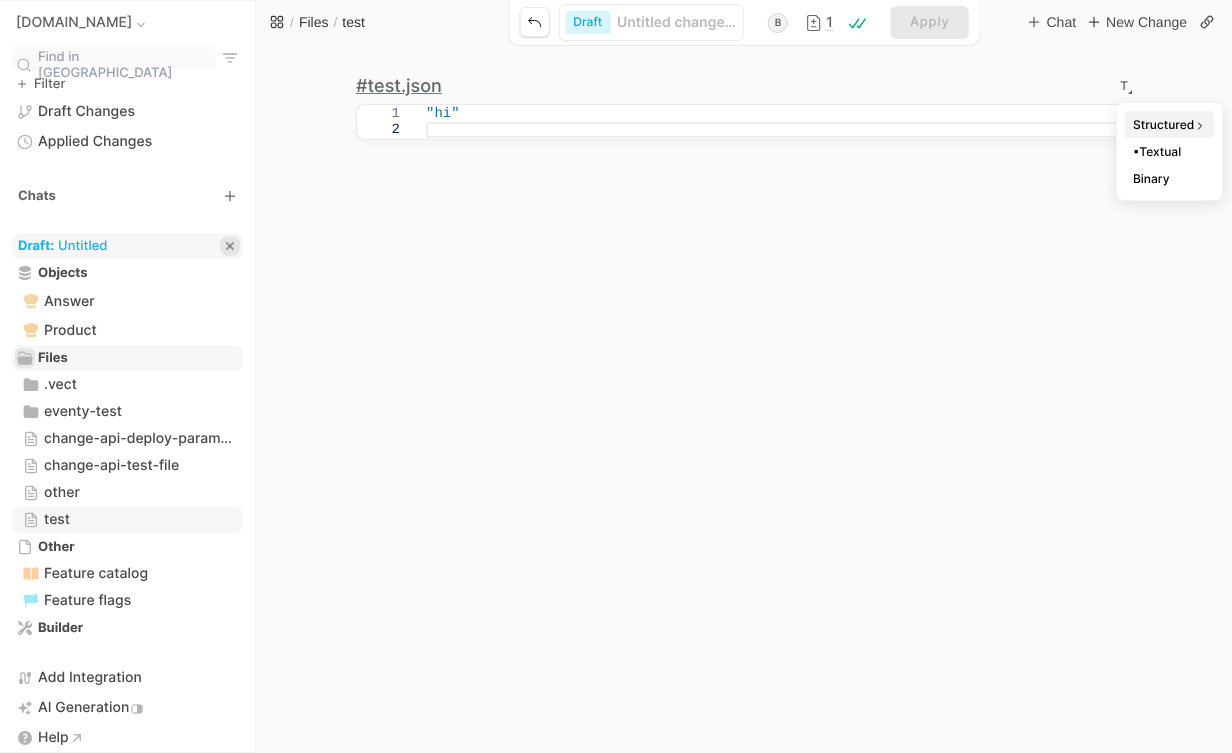click on "Structured" at bounding box center [1169, 124] 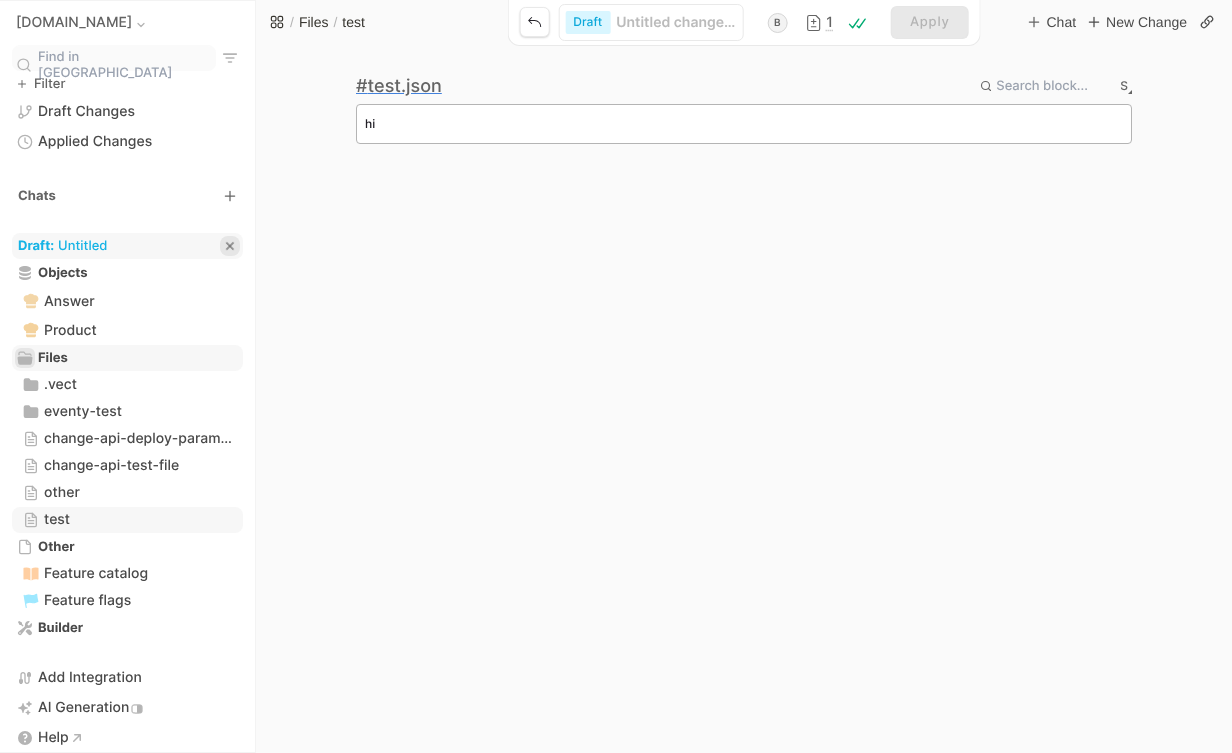 click on "hi" at bounding box center (744, 124) 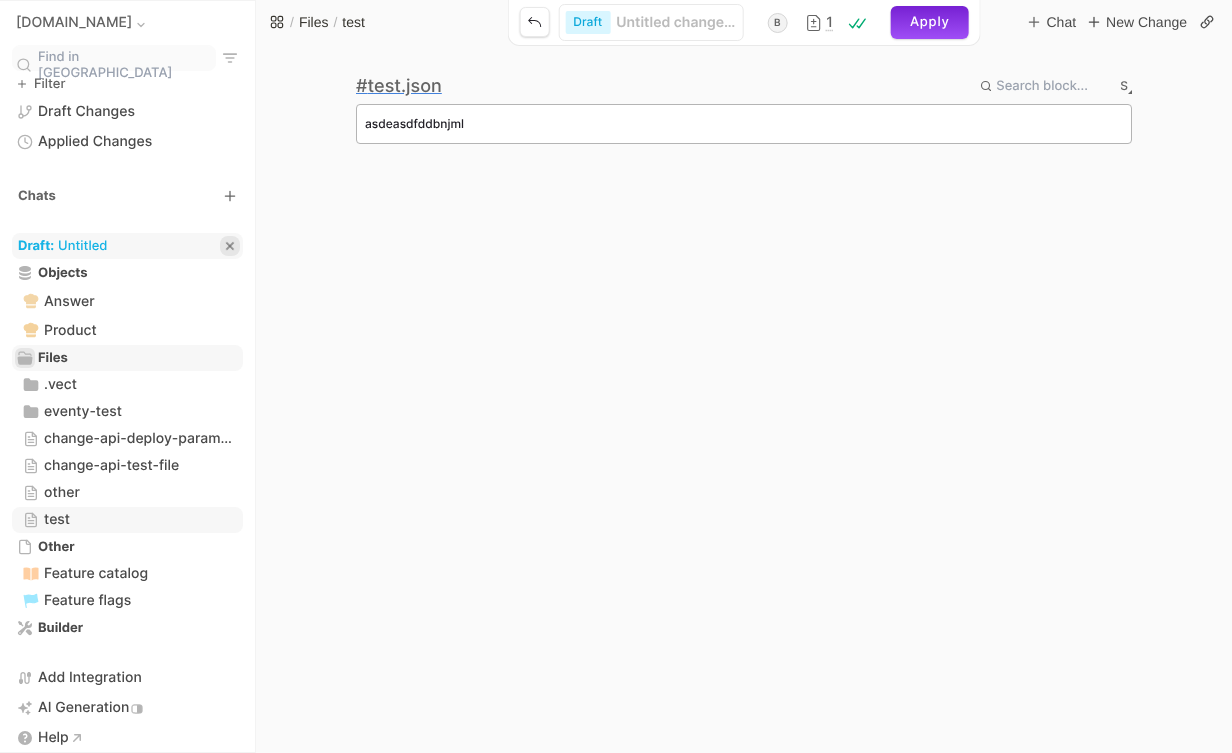 type on "asdeasdfddbnjml" 